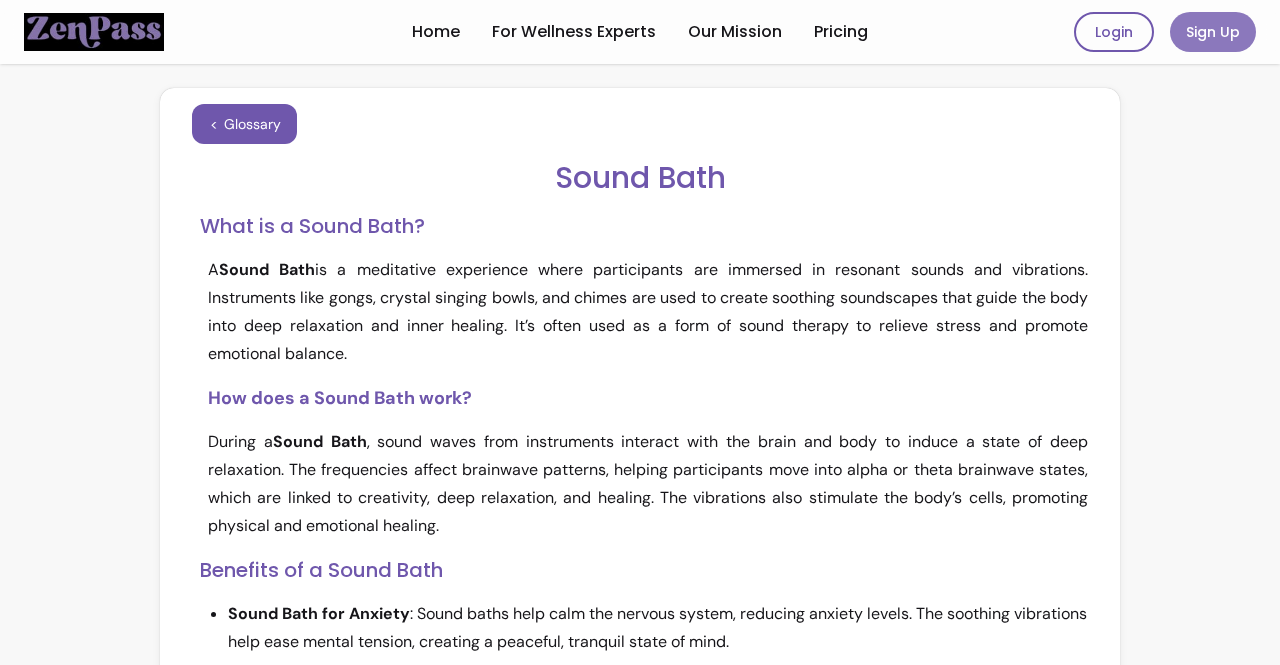 scroll, scrollTop: 0, scrollLeft: 0, axis: both 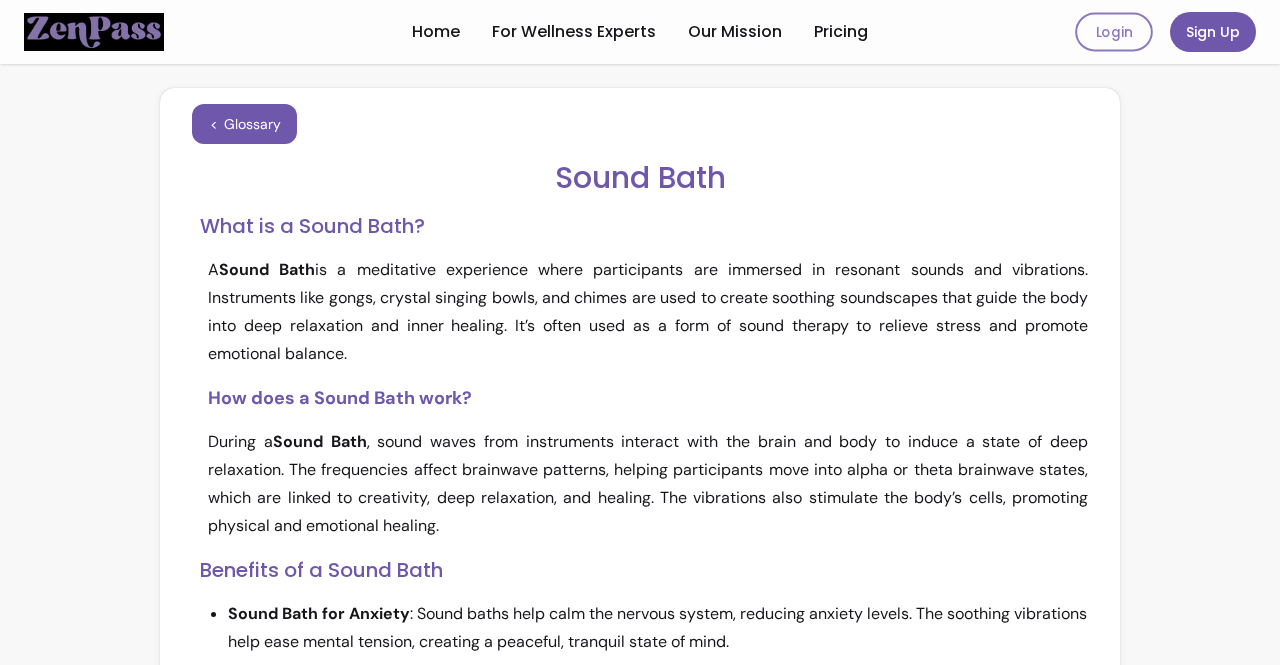 click on "Login" at bounding box center [1114, 32] 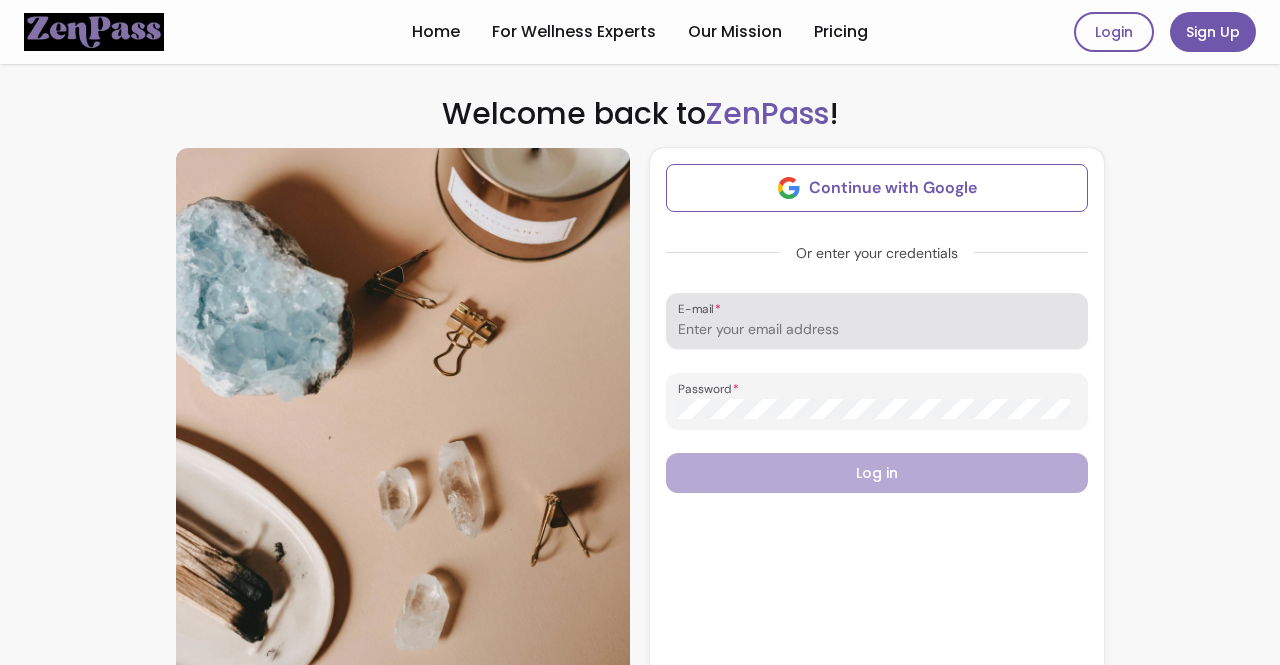click at bounding box center [877, 321] 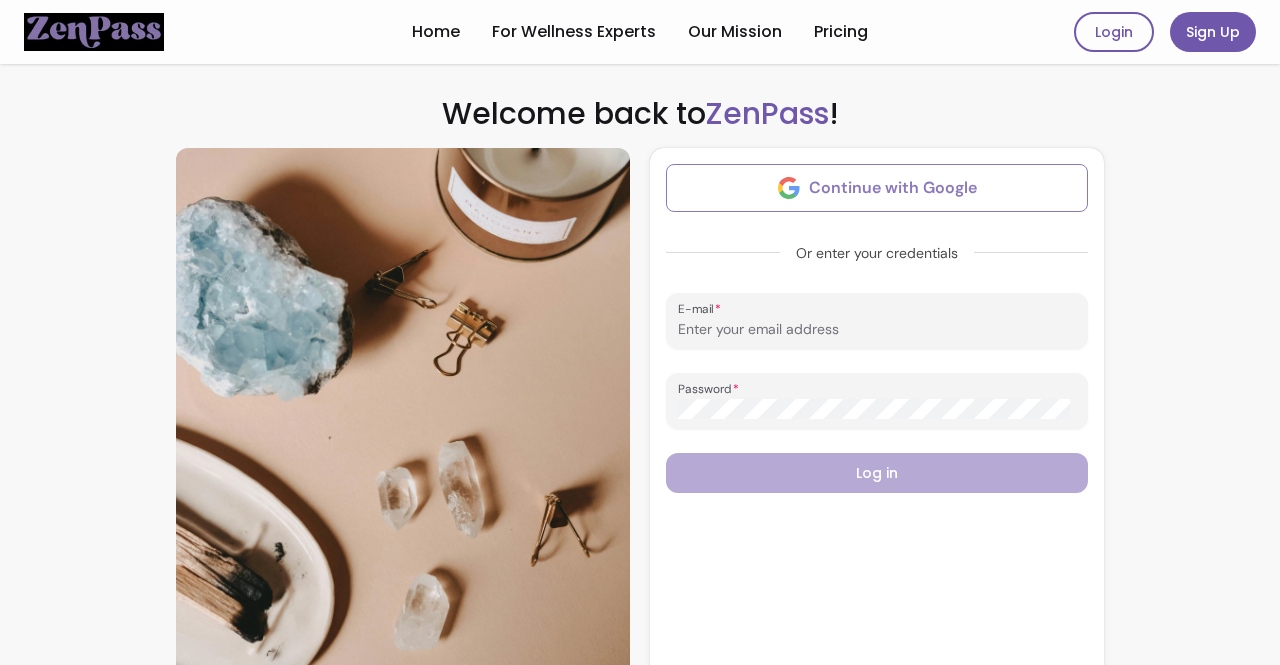 click on "Continue with Google" at bounding box center [877, 188] 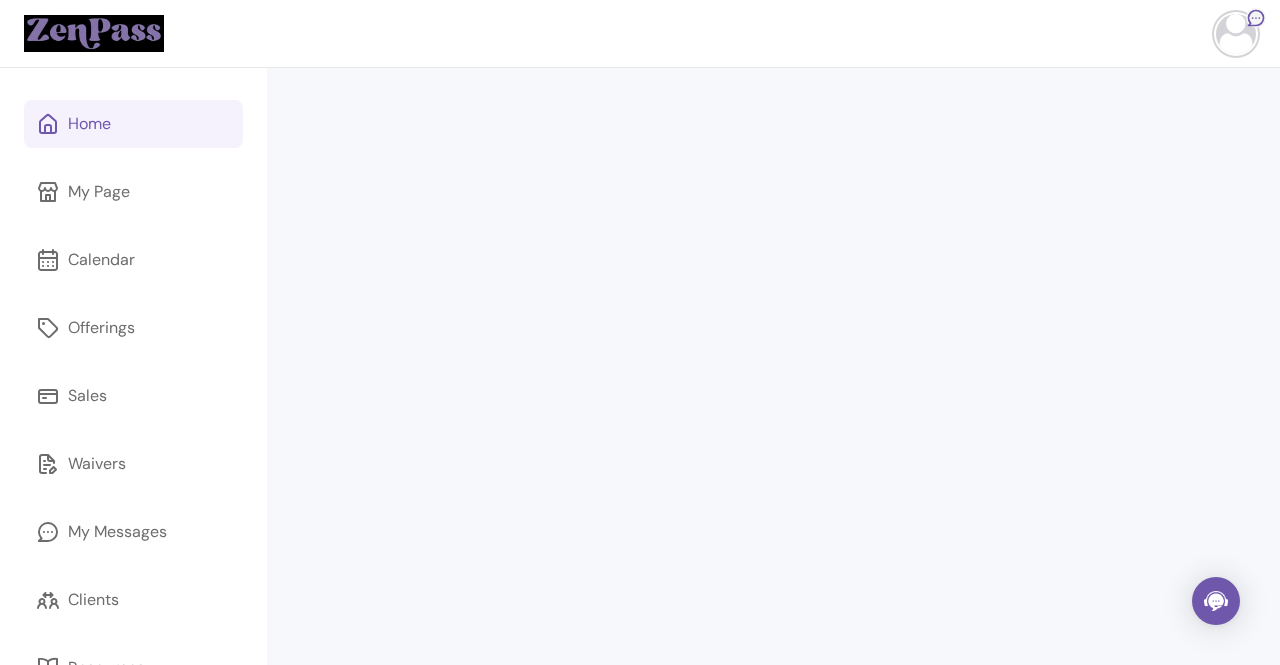 scroll, scrollTop: 0, scrollLeft: 0, axis: both 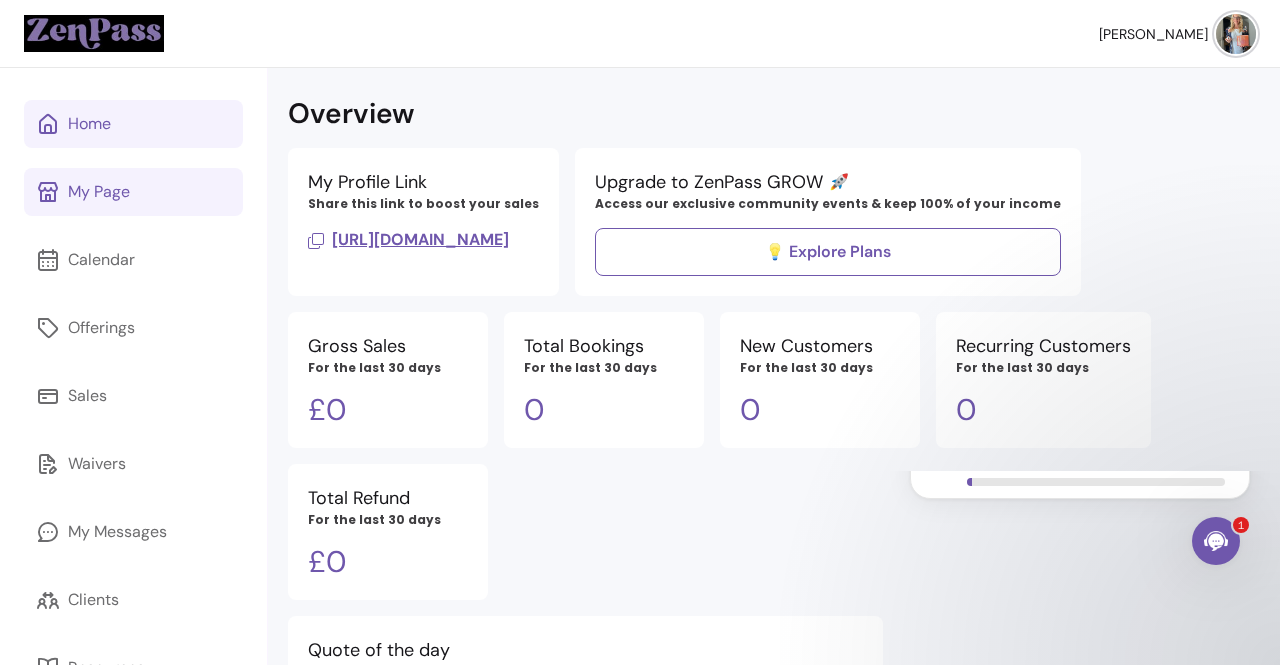 click on "My Page" at bounding box center (99, 192) 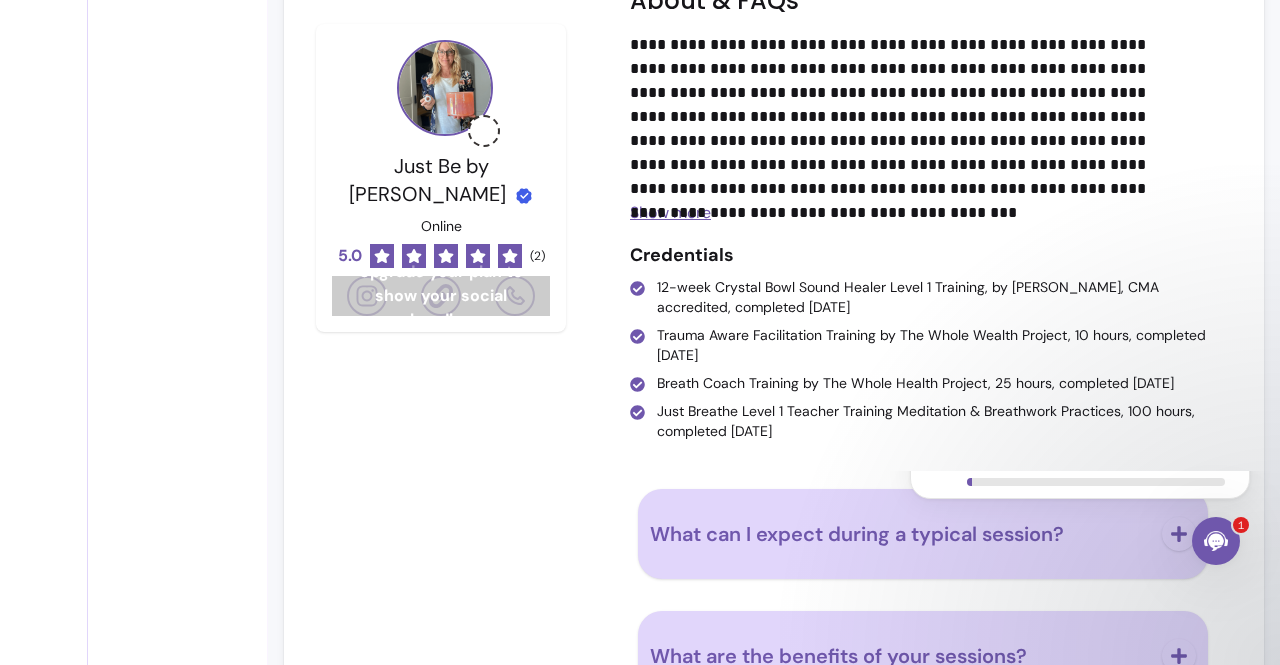 scroll, scrollTop: 2669, scrollLeft: 0, axis: vertical 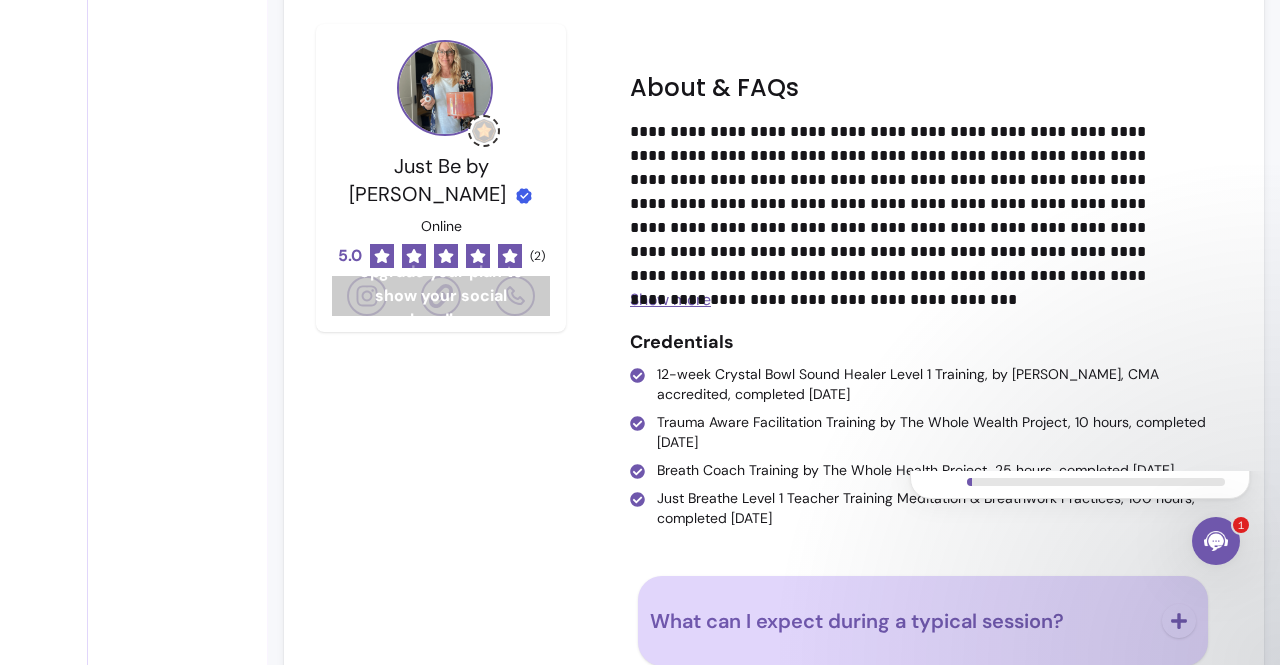click on "Show more" at bounding box center (670, 299) 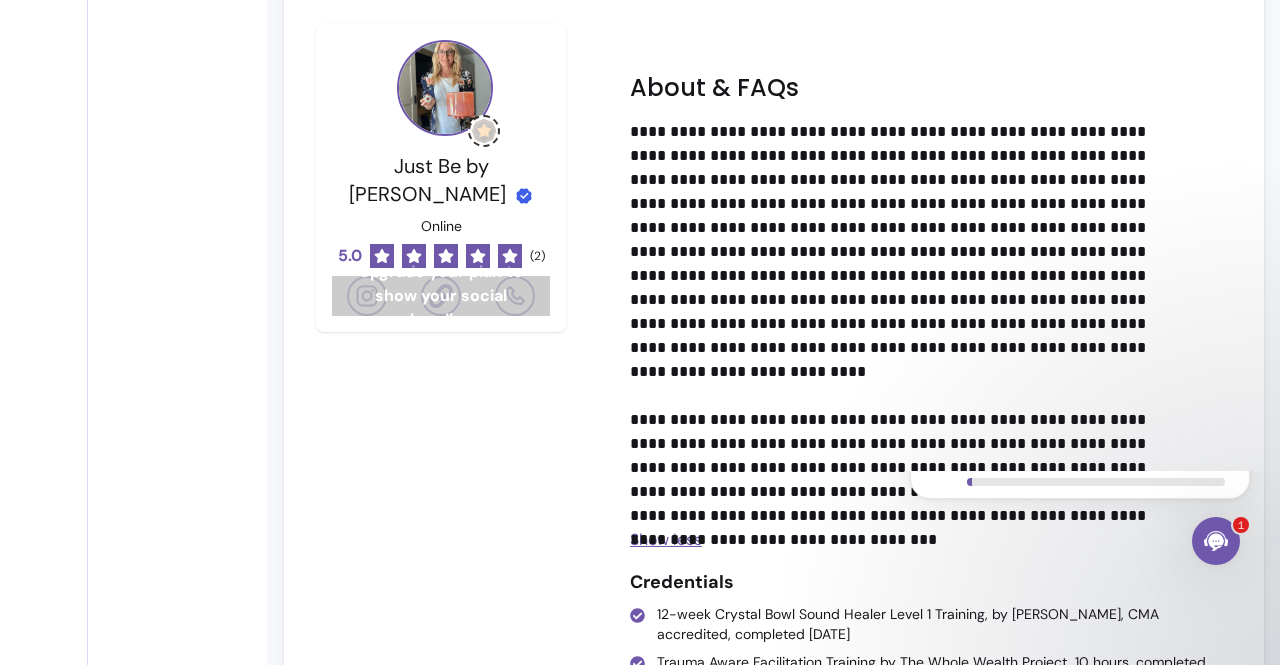 scroll, scrollTop: 2688, scrollLeft: 0, axis: vertical 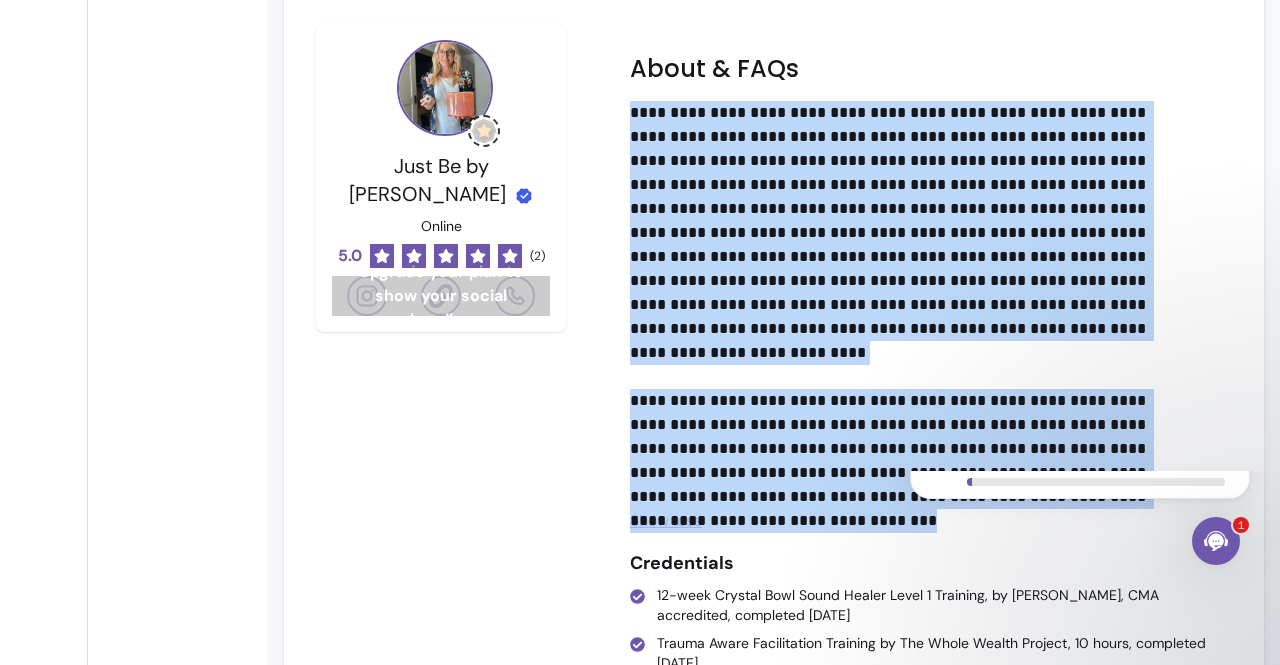 drag, startPoint x: 684, startPoint y: 527, endPoint x: 615, endPoint y: 144, distance: 389.16577 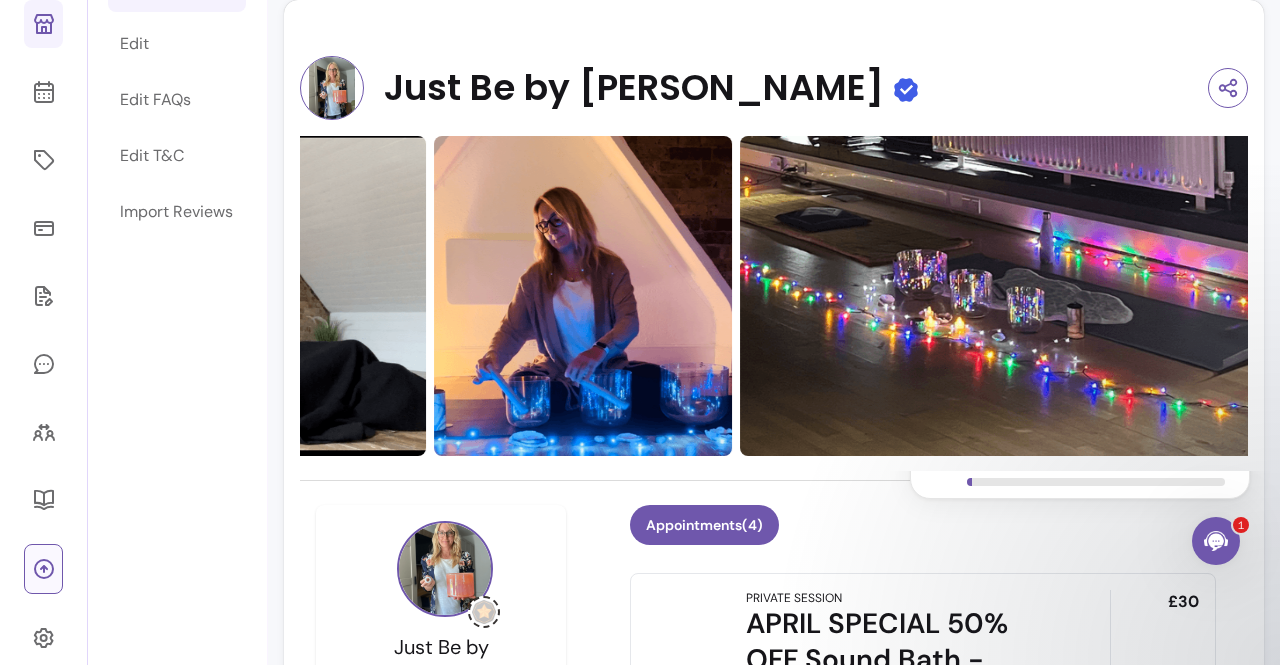 scroll, scrollTop: 101, scrollLeft: 0, axis: vertical 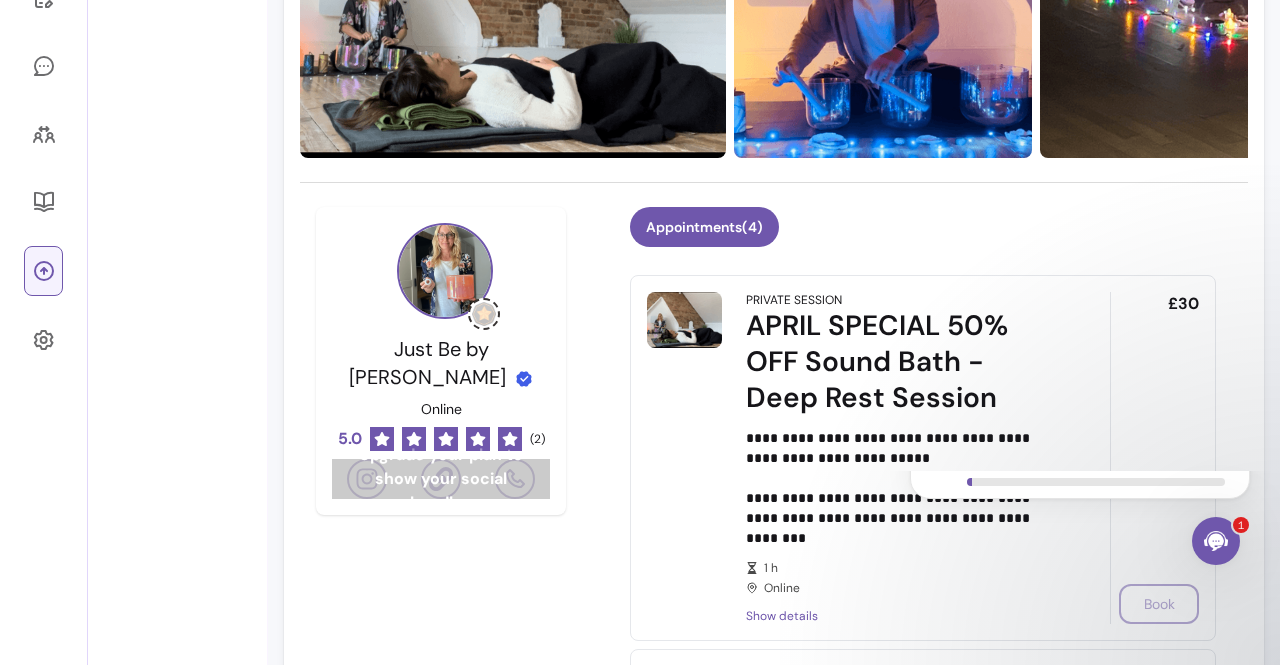 click at bounding box center [43, 271] 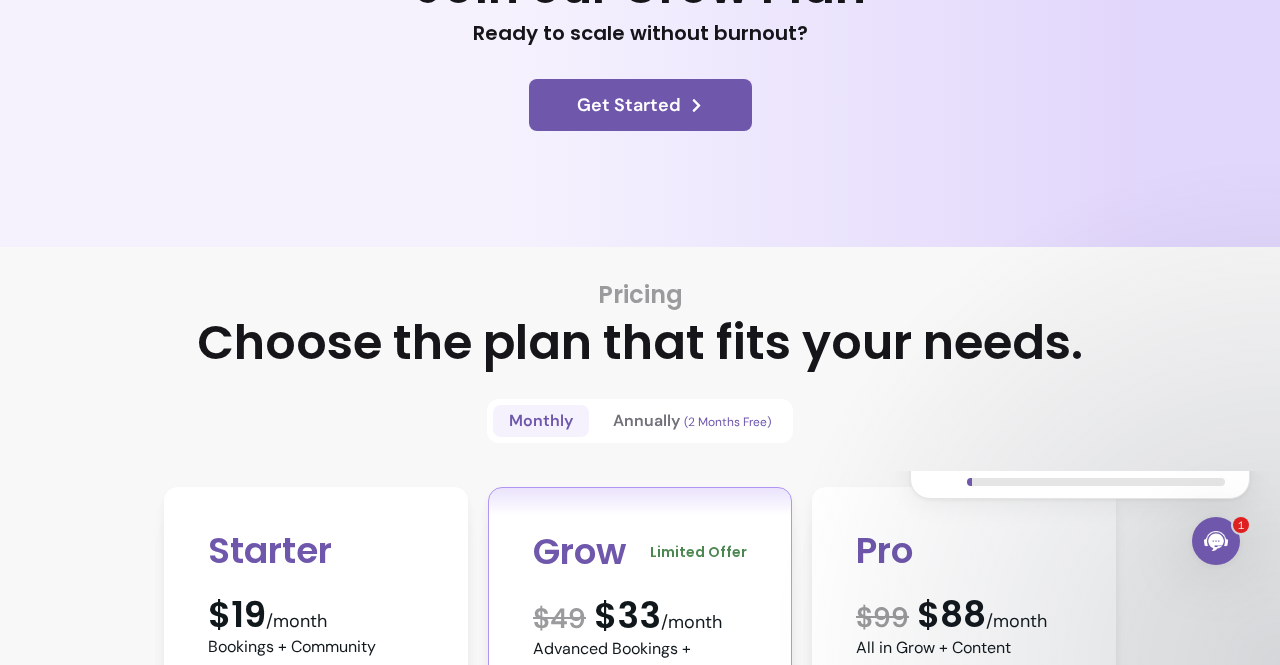 scroll, scrollTop: 64, scrollLeft: 0, axis: vertical 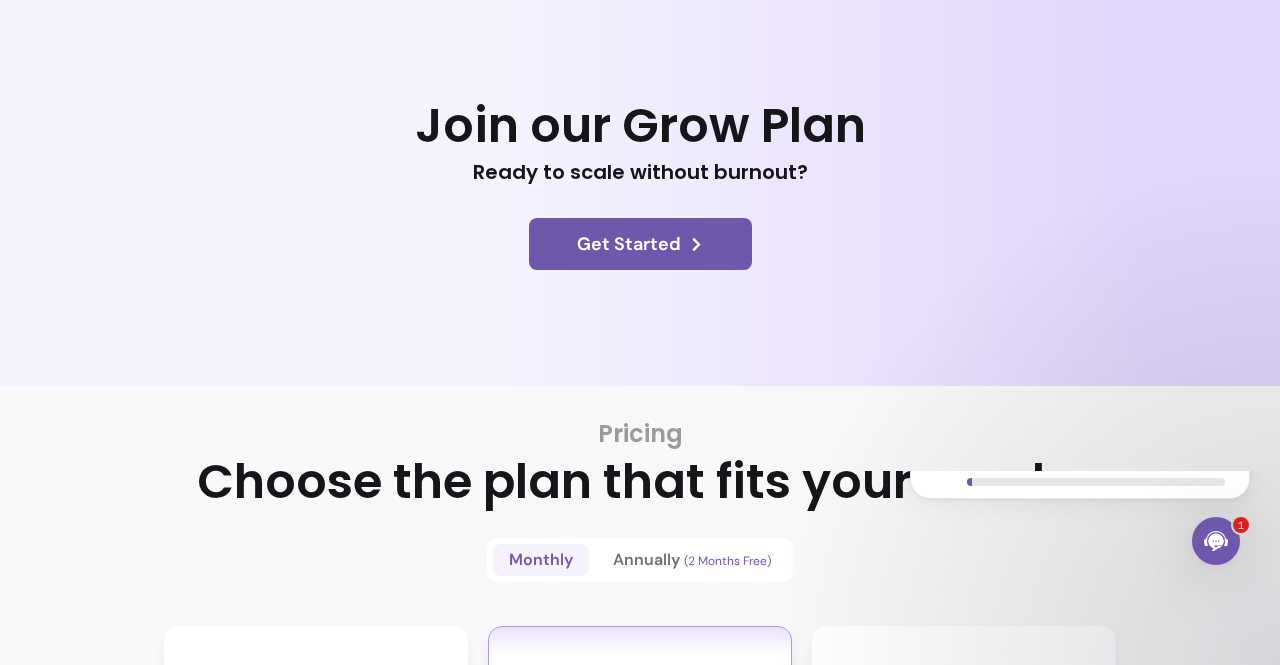 click on "Join our Grow Plan Ready to scale without burnout? Get Started" at bounding box center [640, 186] 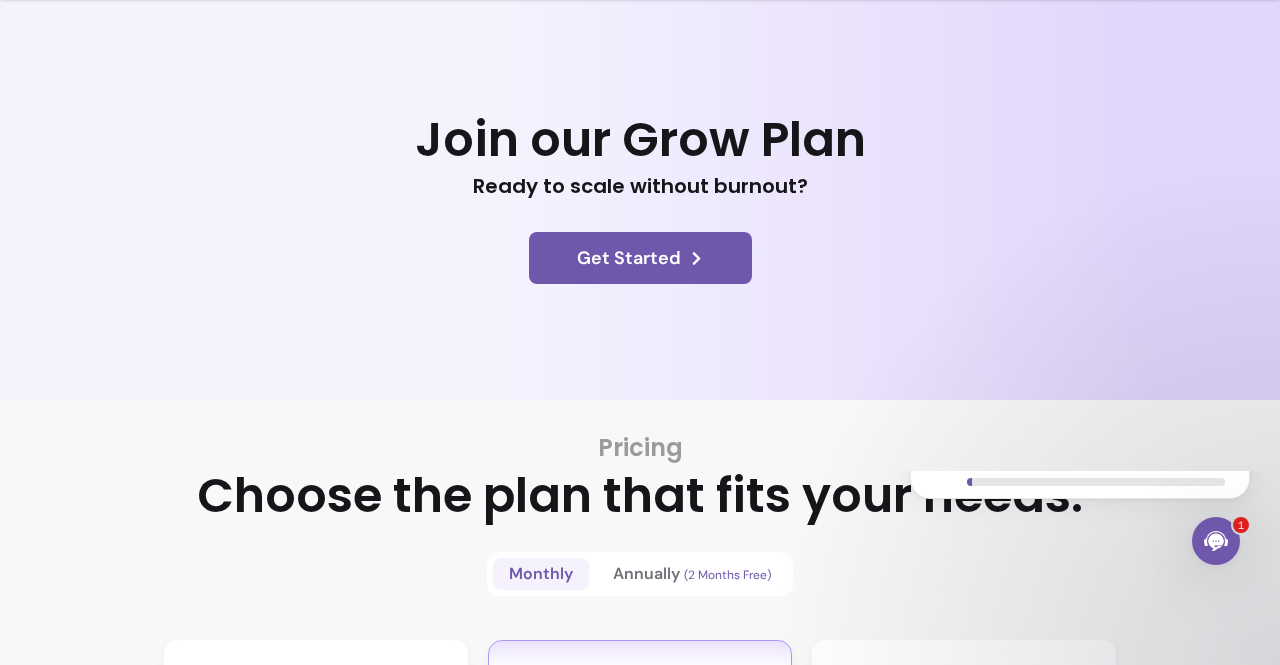 scroll, scrollTop: 0, scrollLeft: 0, axis: both 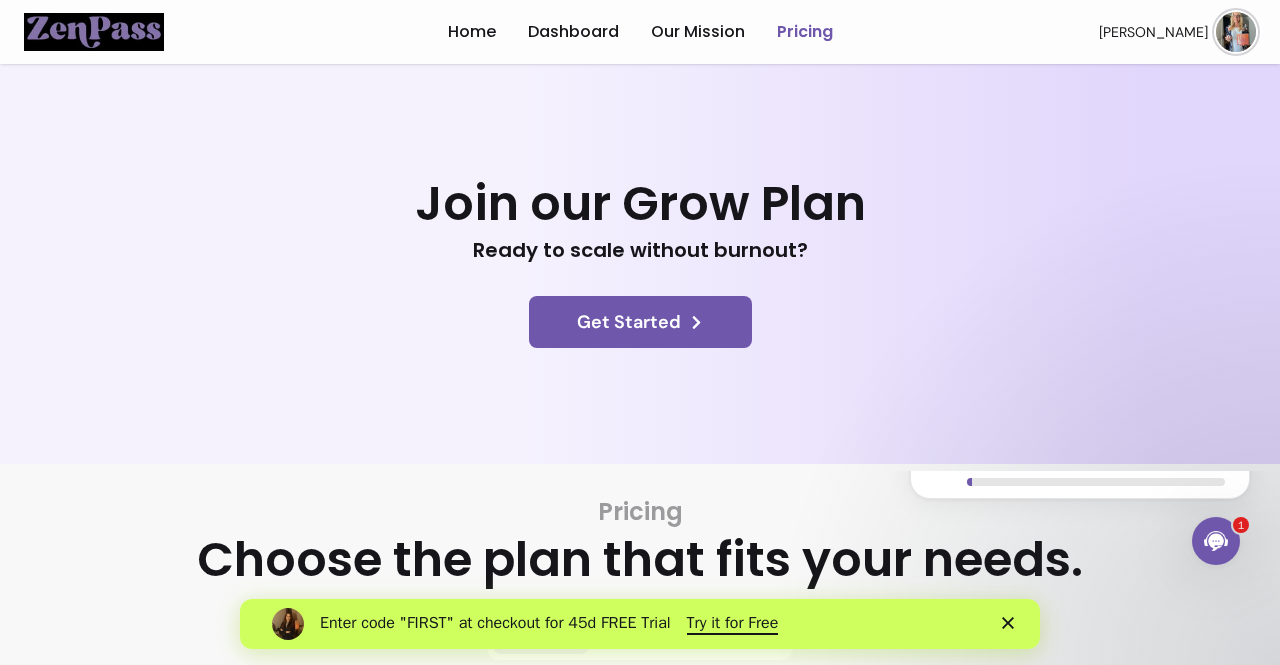 click at bounding box center [1236, 32] 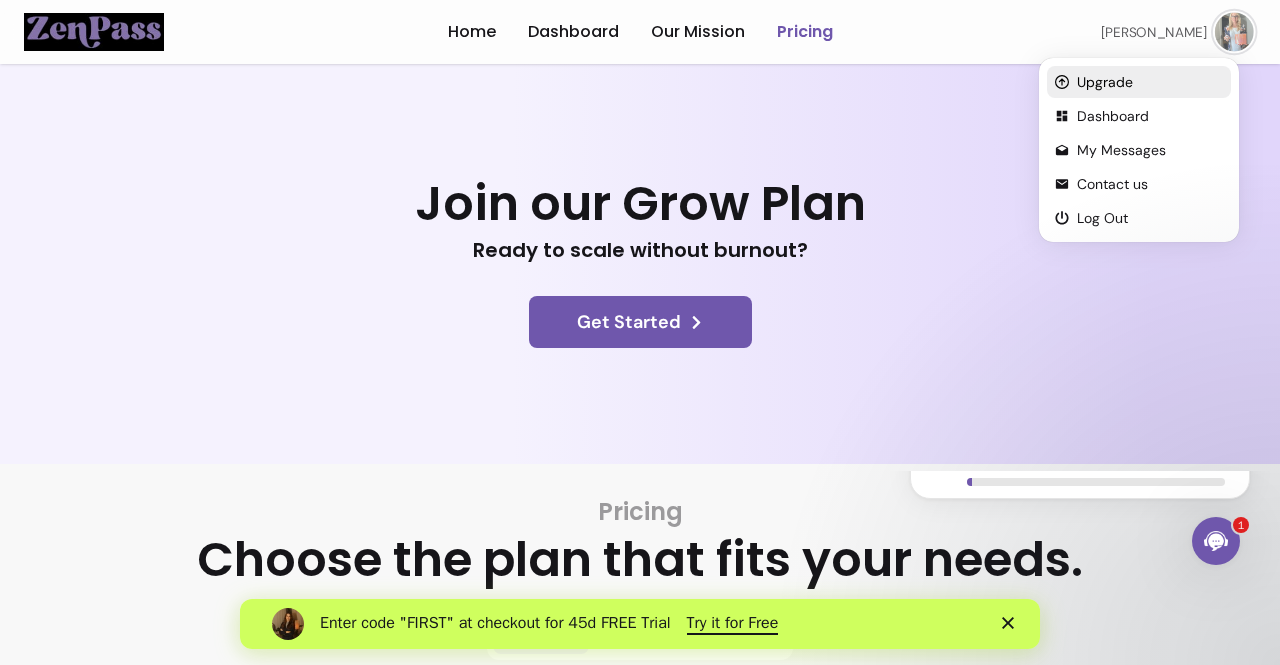 click on "Upgrade" at bounding box center [1150, 82] 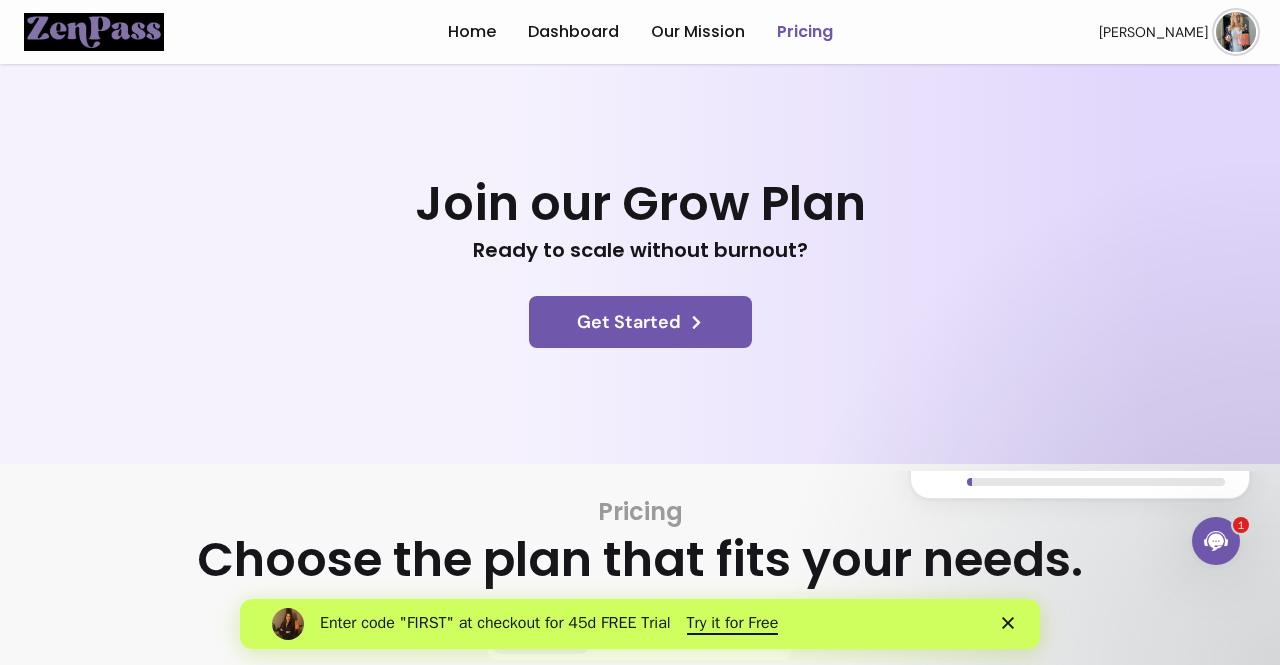 click at bounding box center (1236, 32) 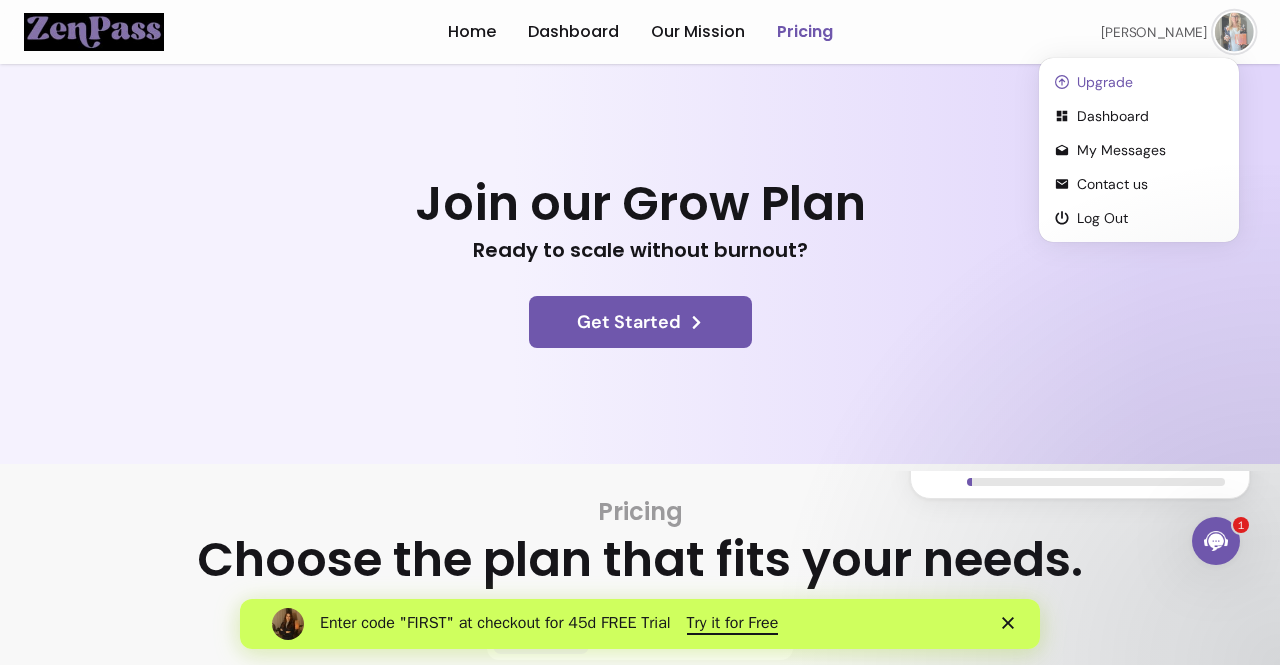 click on "[PERSON_NAME]" at bounding box center [1154, 31] 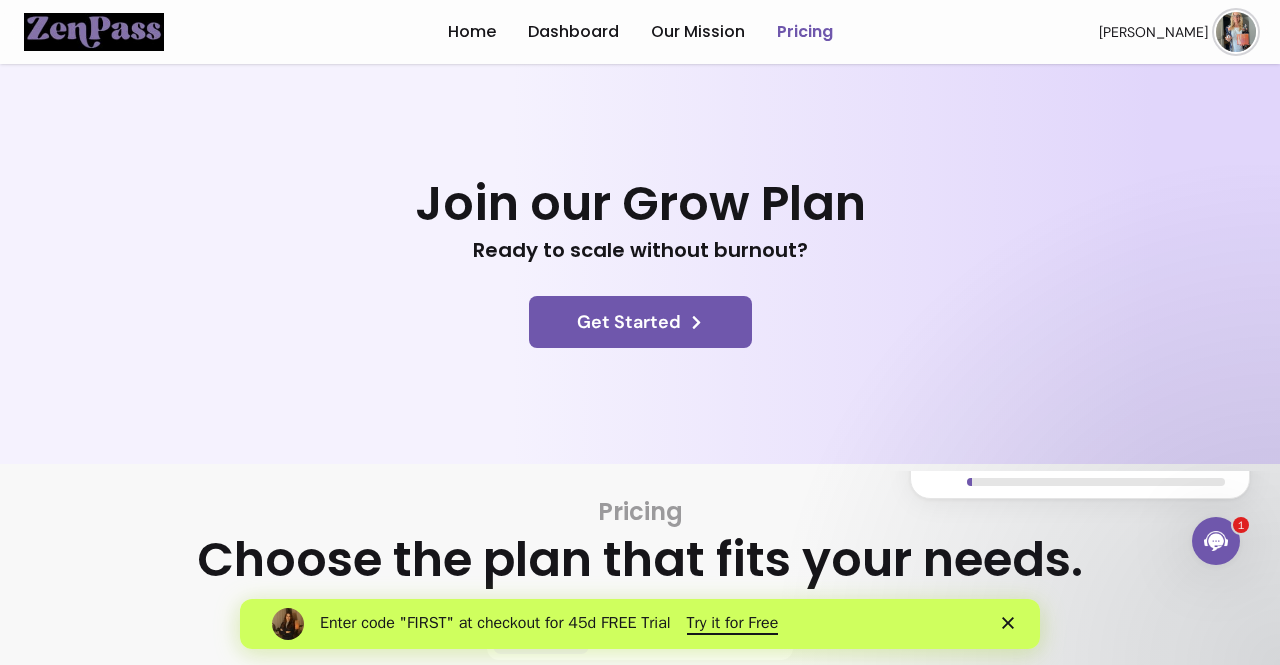click on "[PERSON_NAME]" at bounding box center (1153, 32) 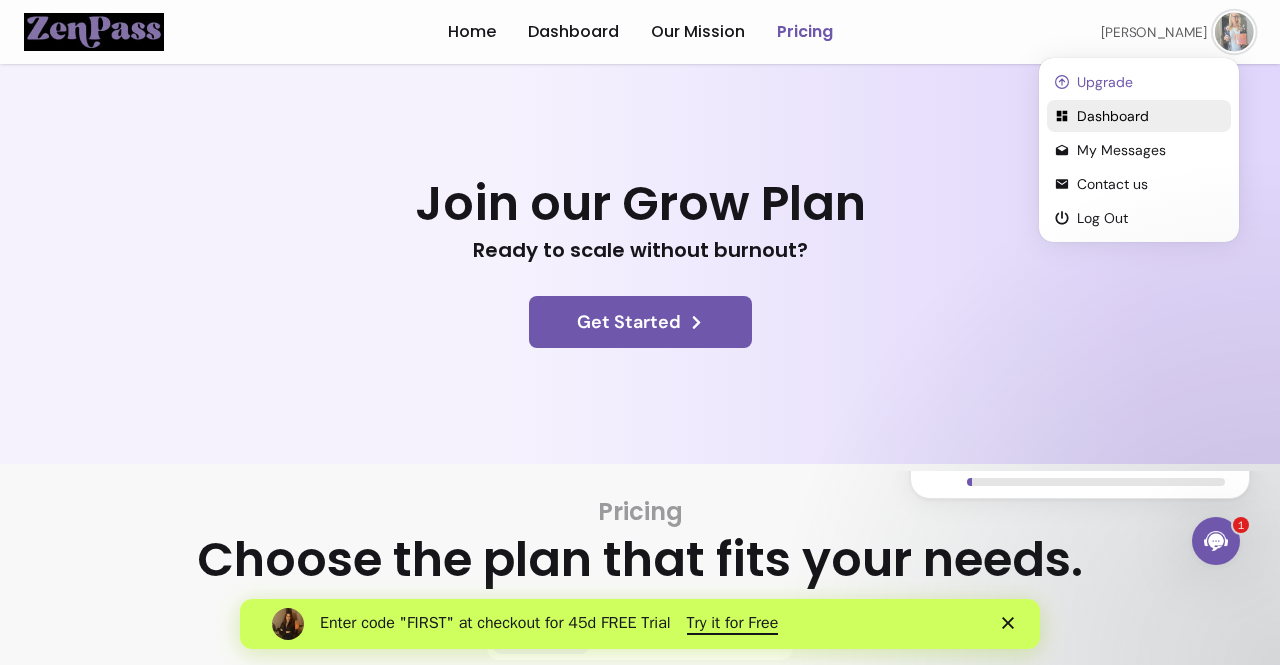click on "Dashboard" at bounding box center (1139, 116) 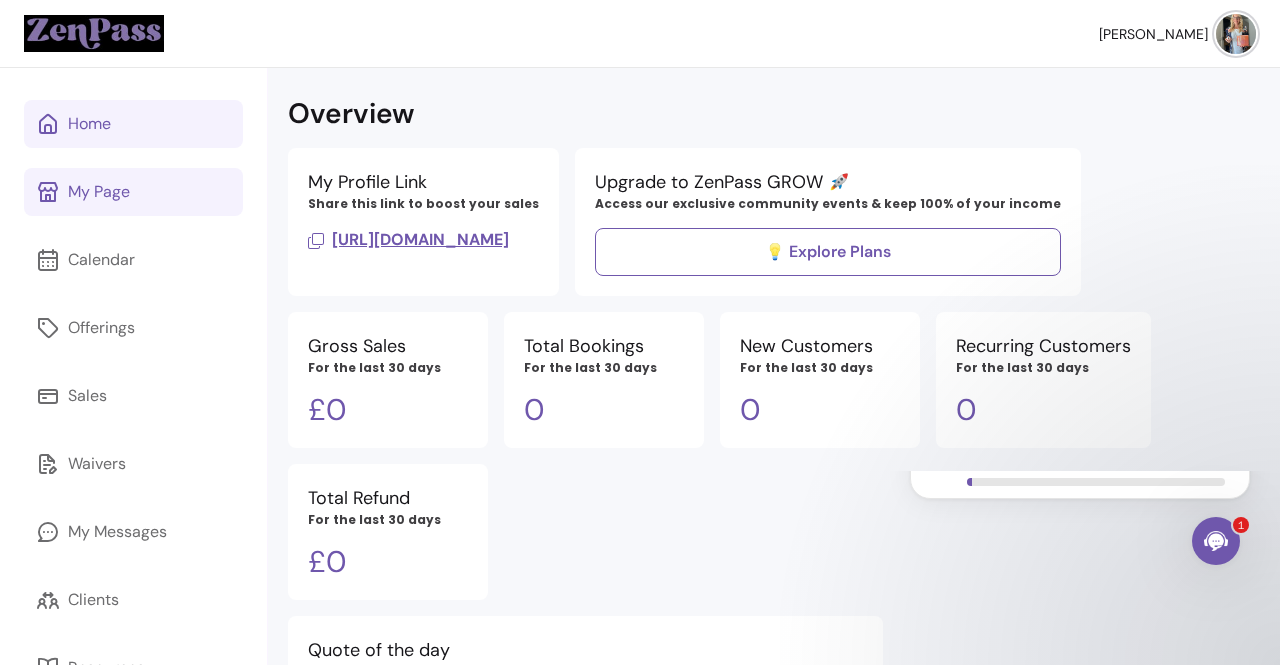 click on "My Page" at bounding box center [133, 192] 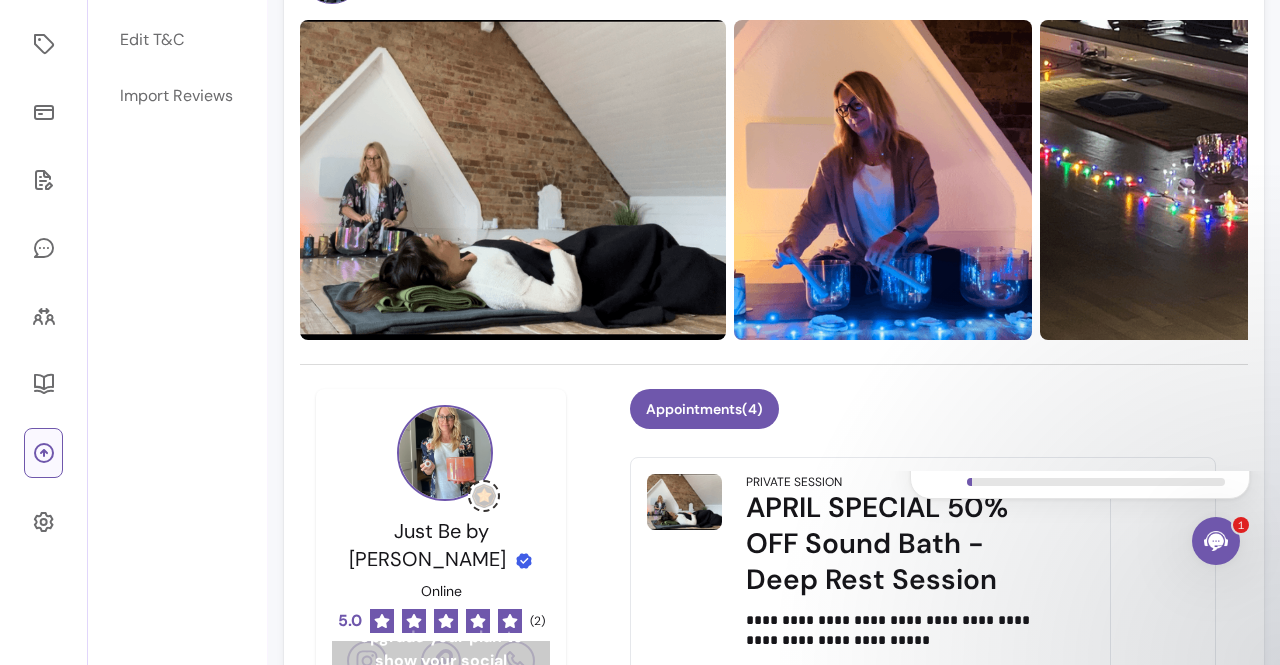 scroll, scrollTop: 0, scrollLeft: 0, axis: both 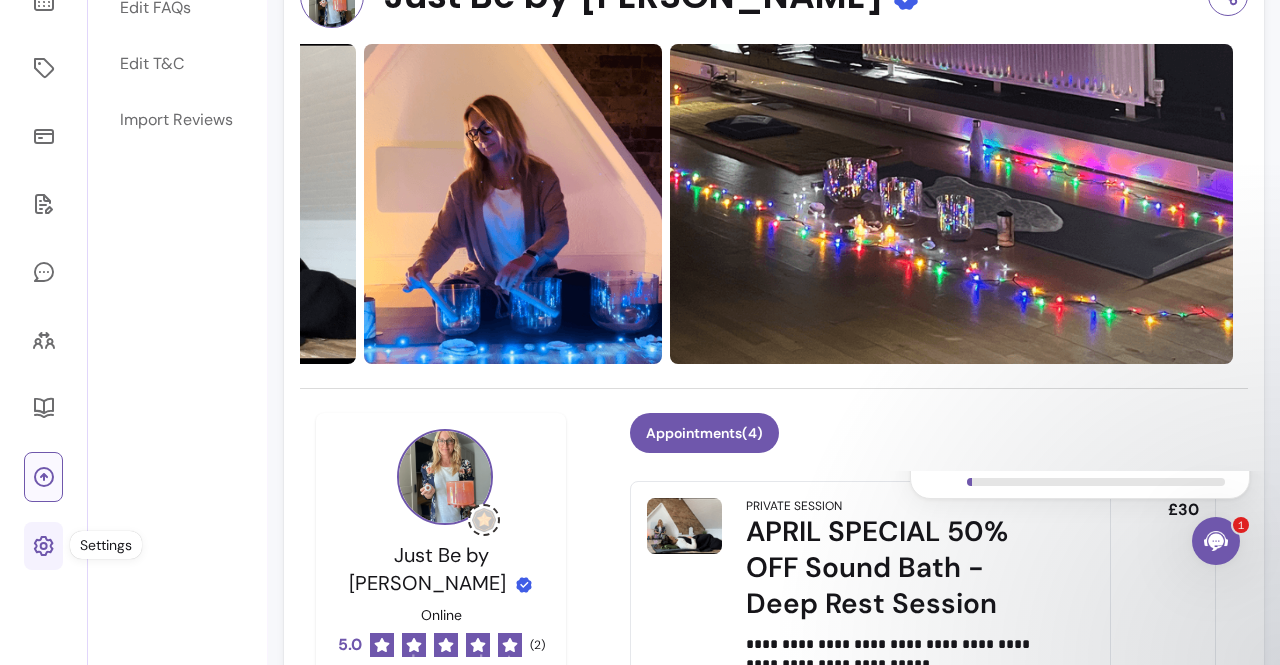 click 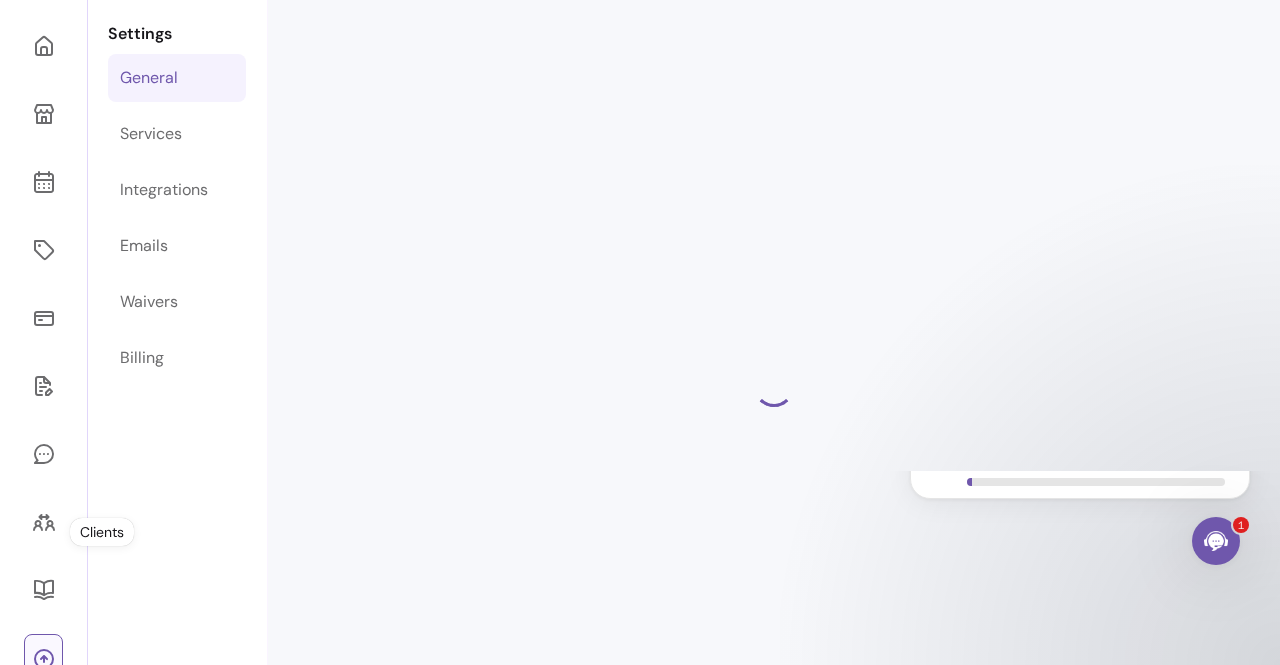 scroll, scrollTop: 68, scrollLeft: 0, axis: vertical 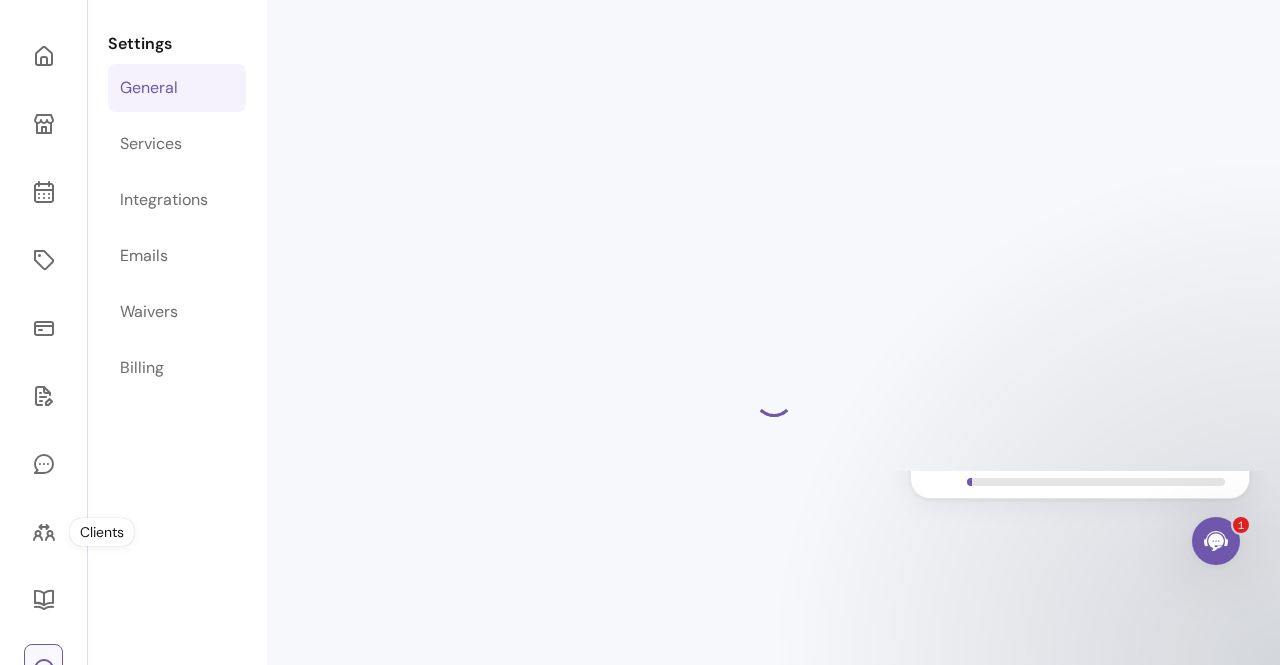 select on "**********" 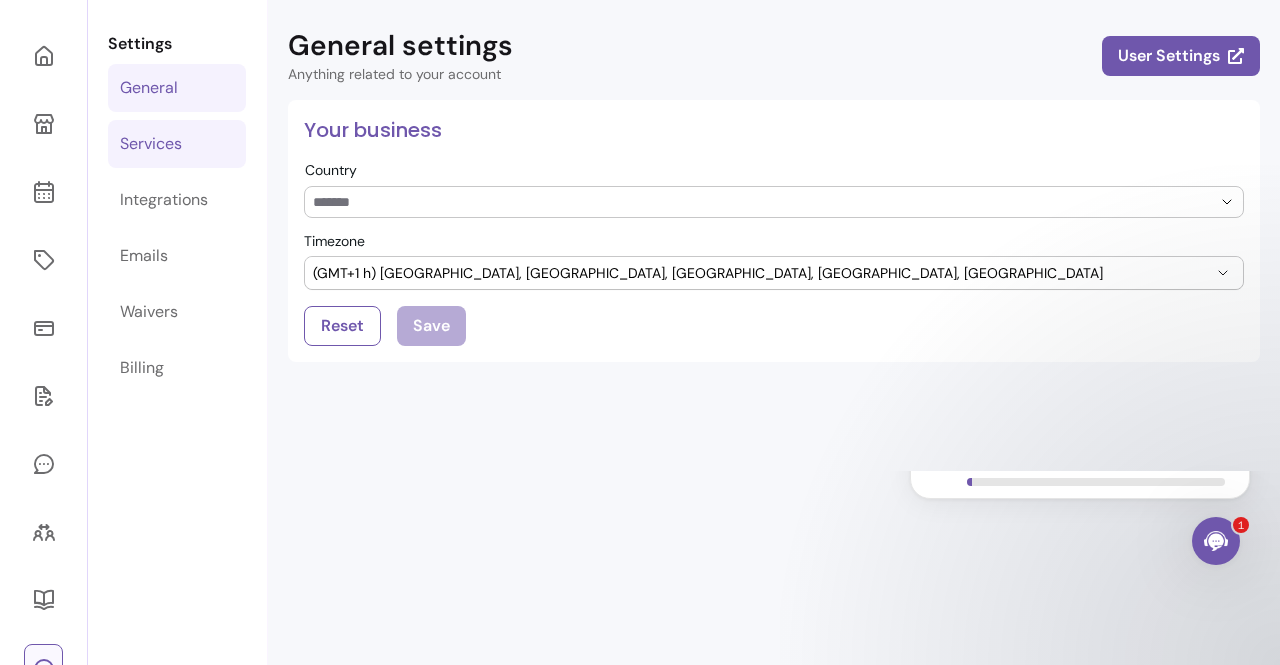 click on "Services" at bounding box center [151, 144] 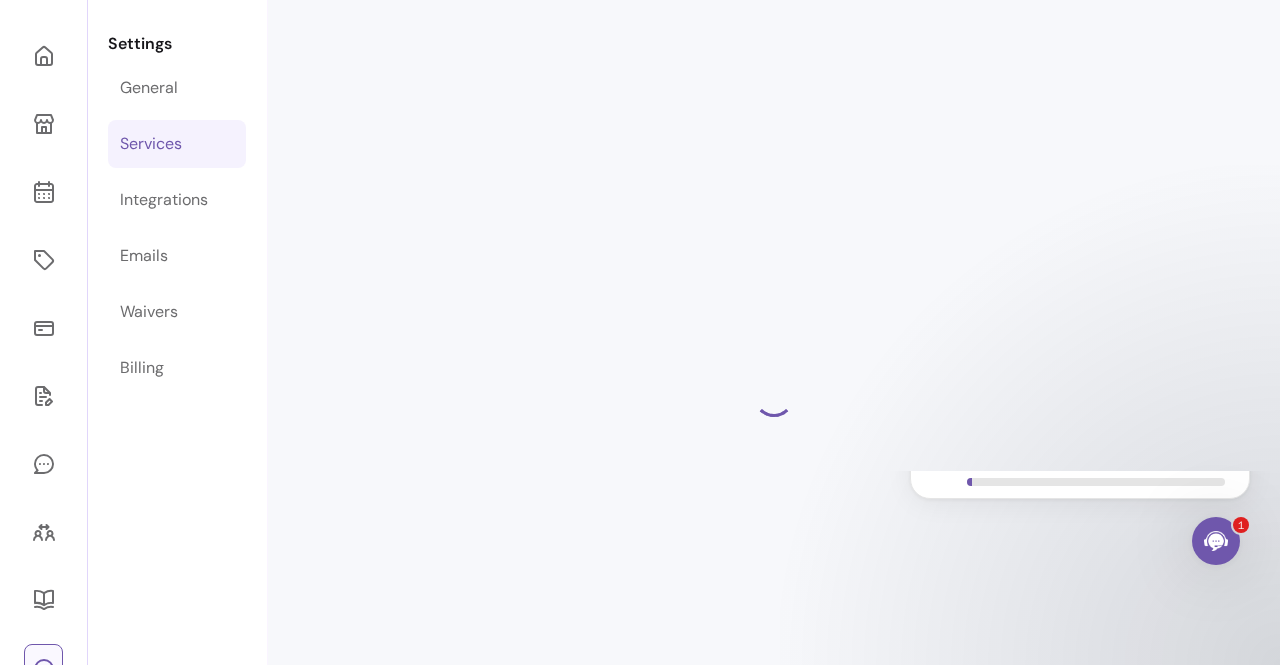 select on "***" 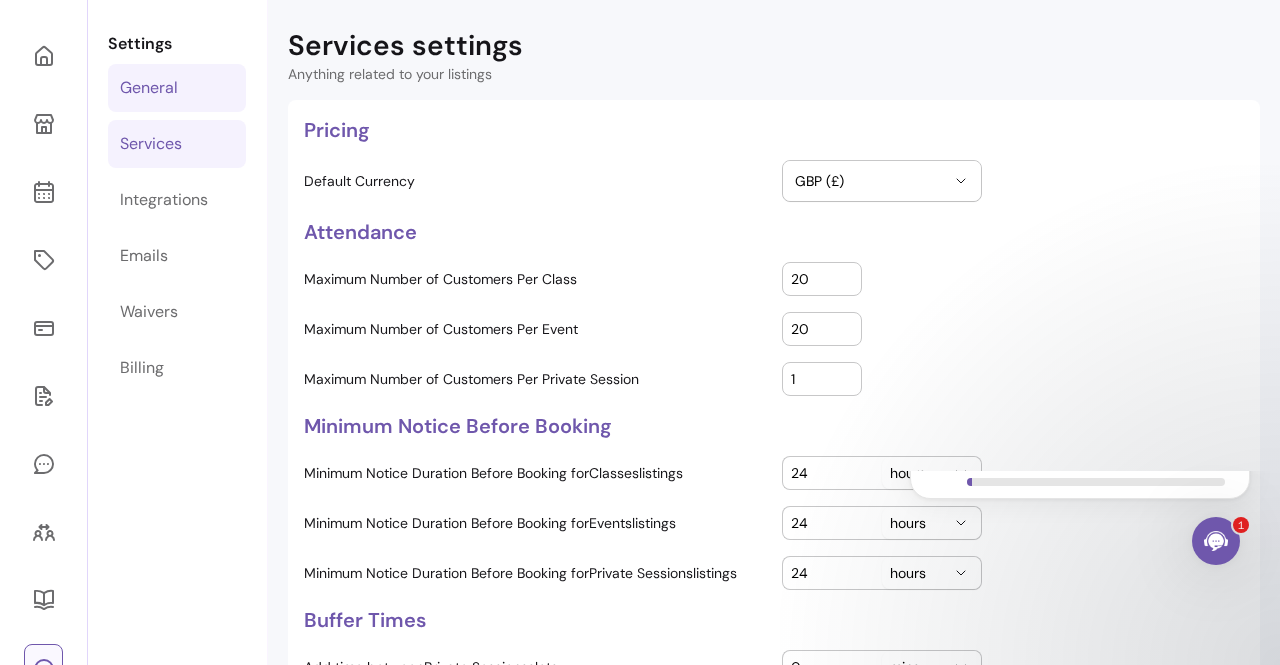 click on "General" at bounding box center (177, 88) 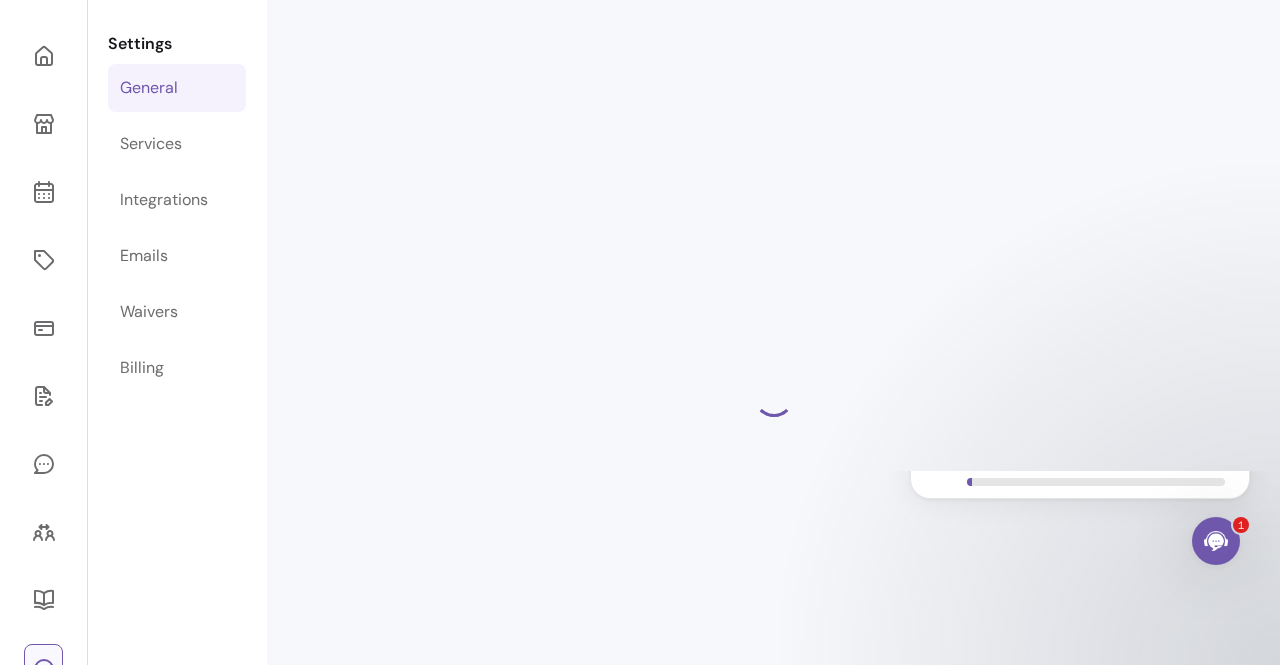 select on "**********" 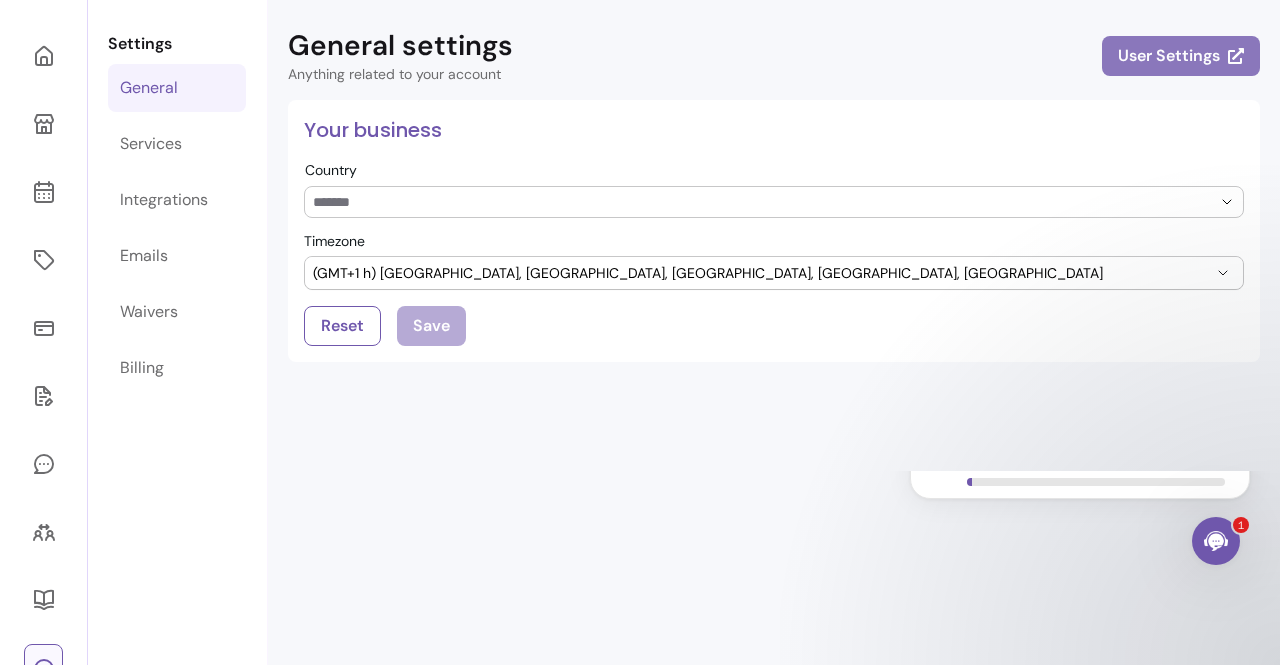 click on "User Settings" at bounding box center (1181, 56) 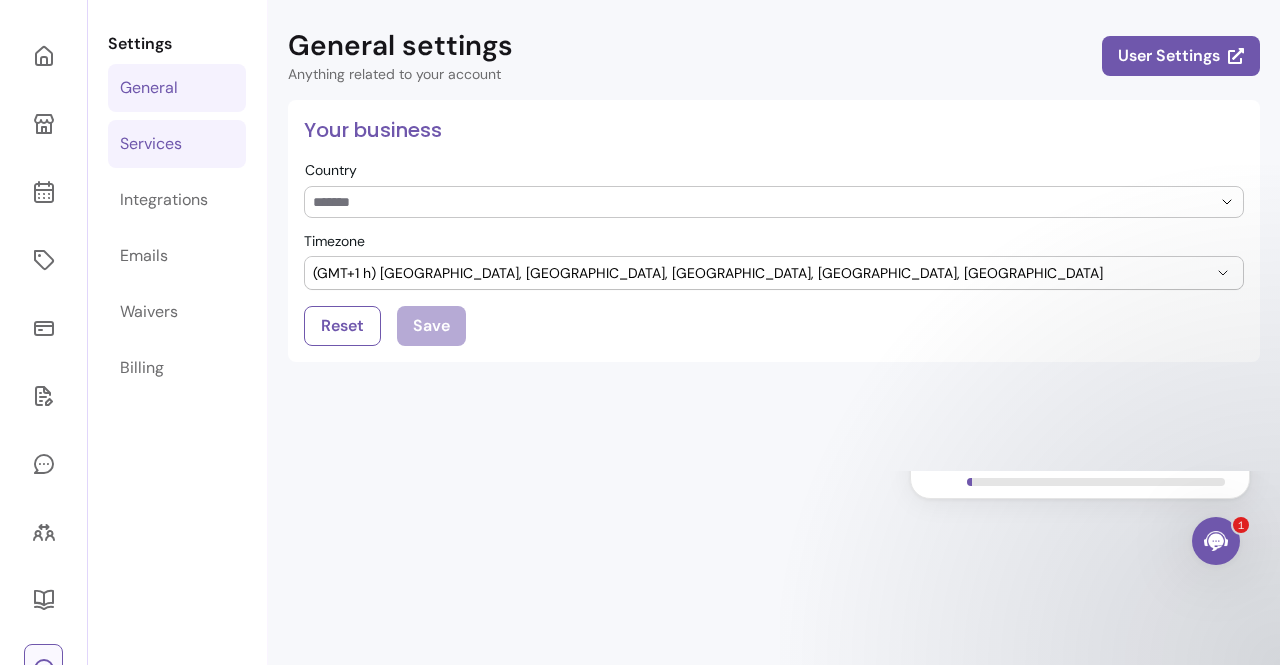 click on "Services" at bounding box center [151, 144] 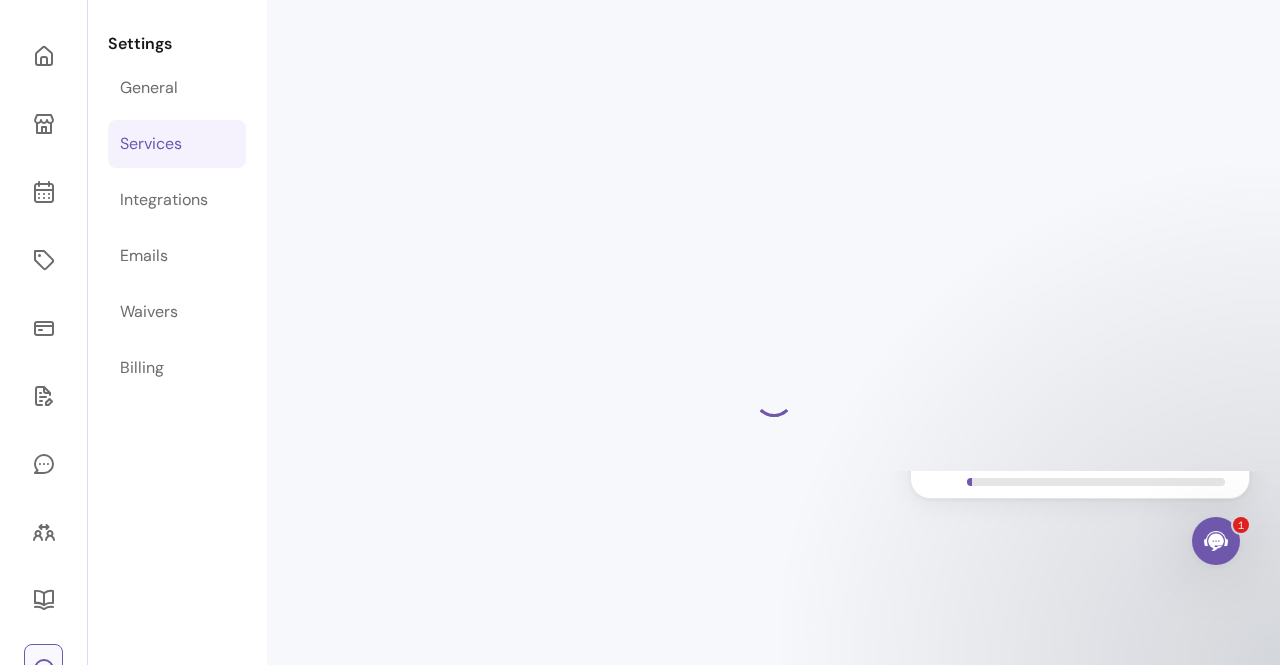 select on "***" 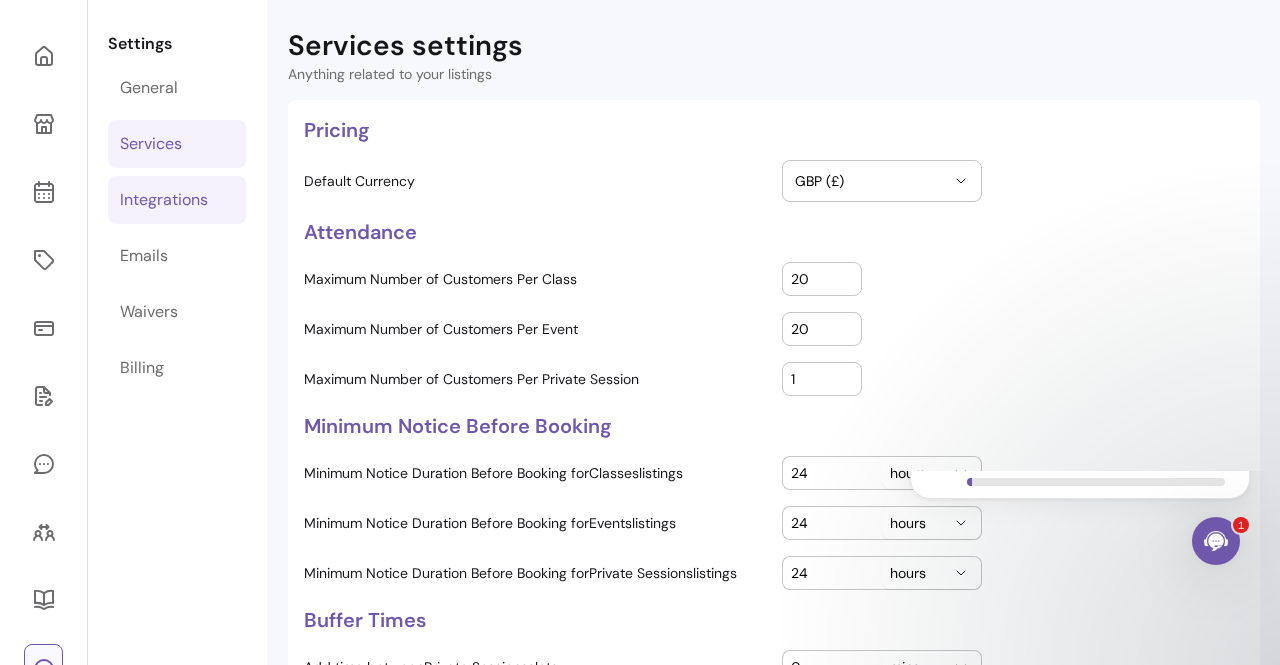 click on "Integrations" at bounding box center [164, 200] 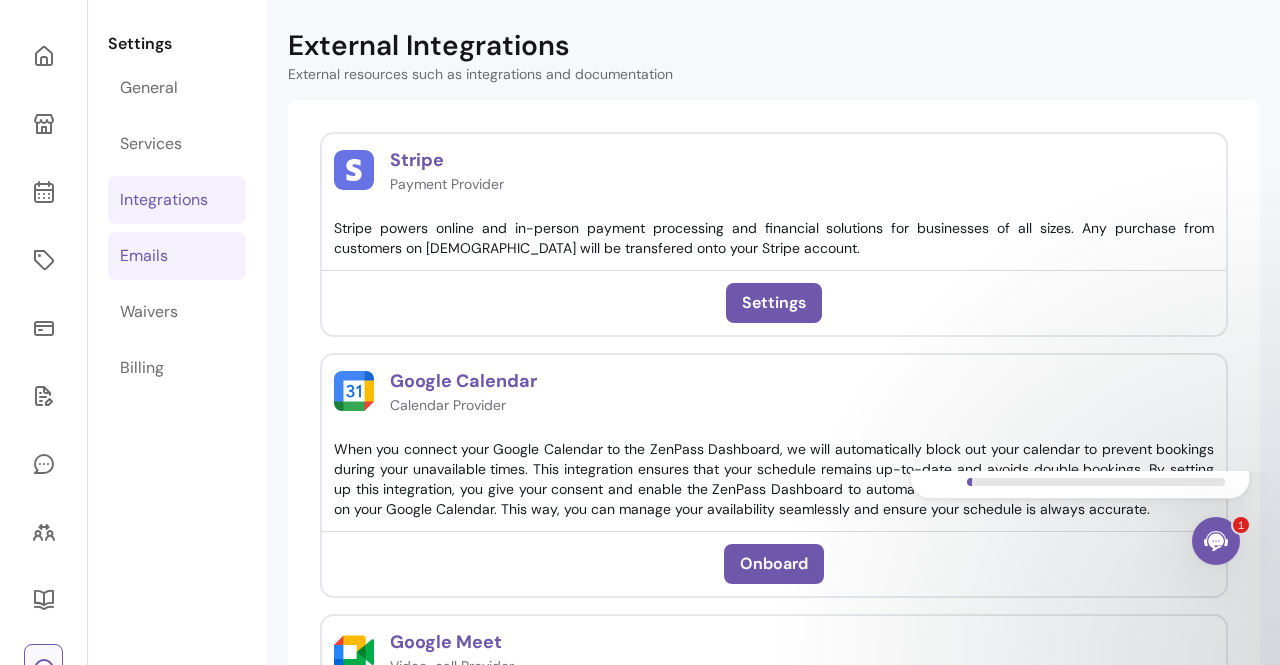click on "Emails" at bounding box center (144, 256) 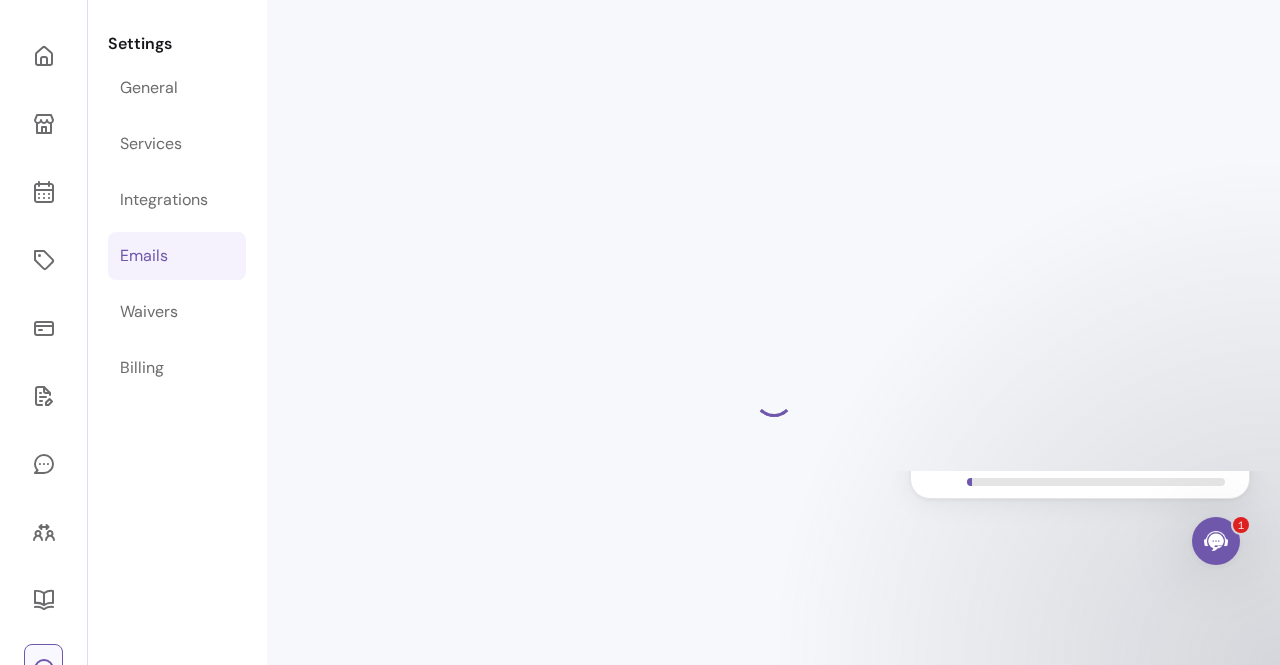 select on "**********" 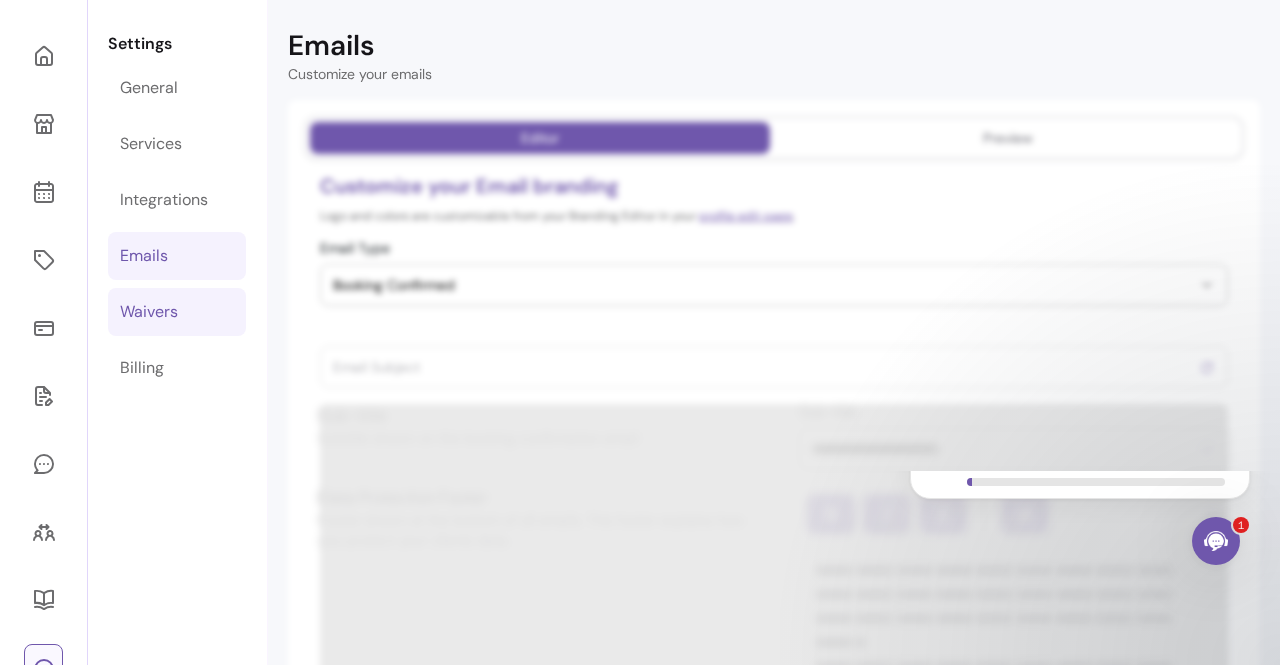 click on "Waivers" at bounding box center [149, 312] 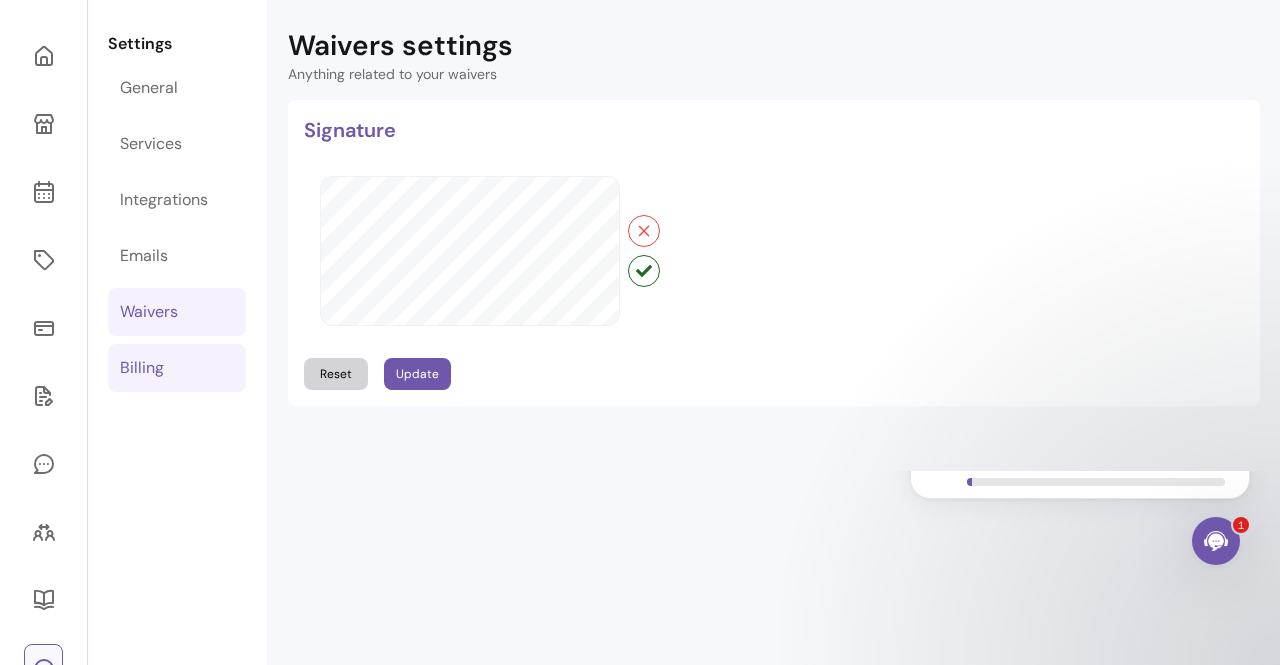 click on "Billing" at bounding box center [142, 368] 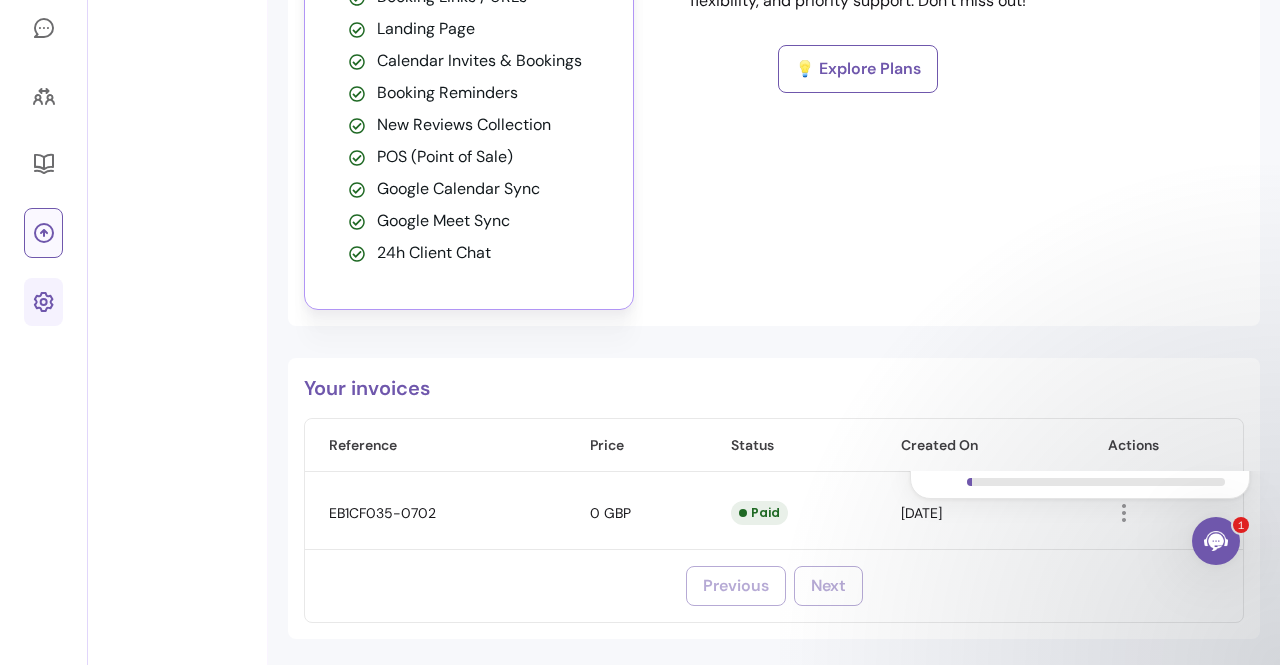 scroll, scrollTop: 0, scrollLeft: 0, axis: both 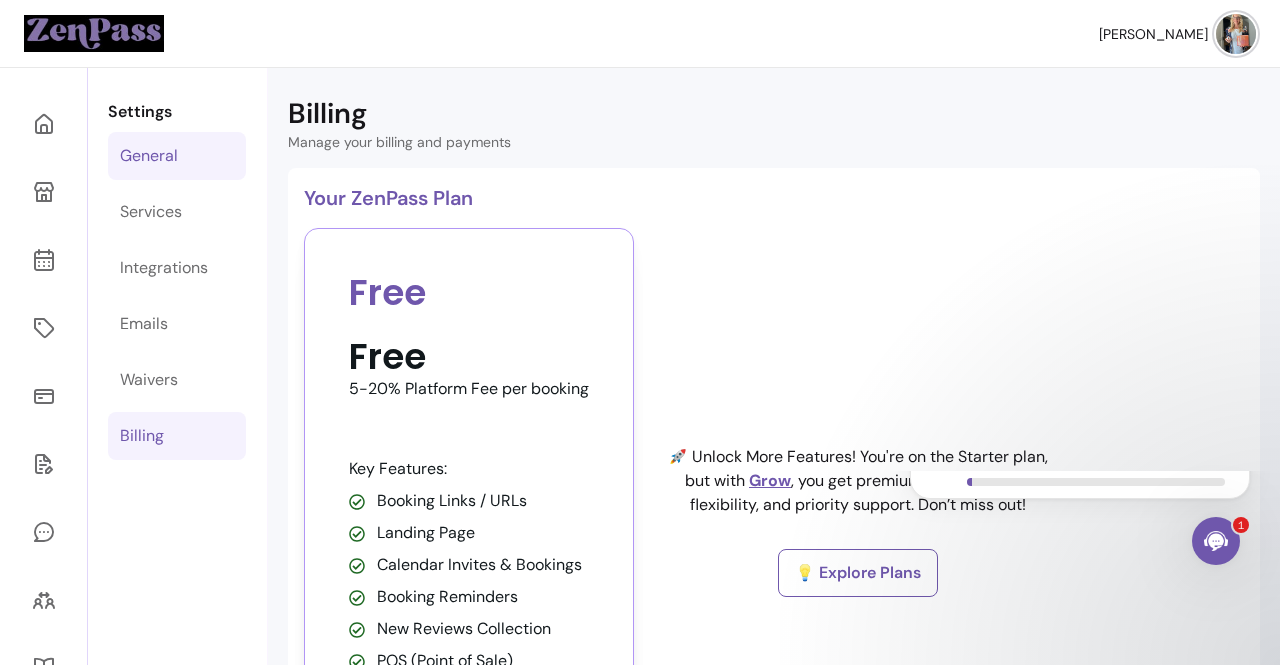 click on "General" at bounding box center (149, 156) 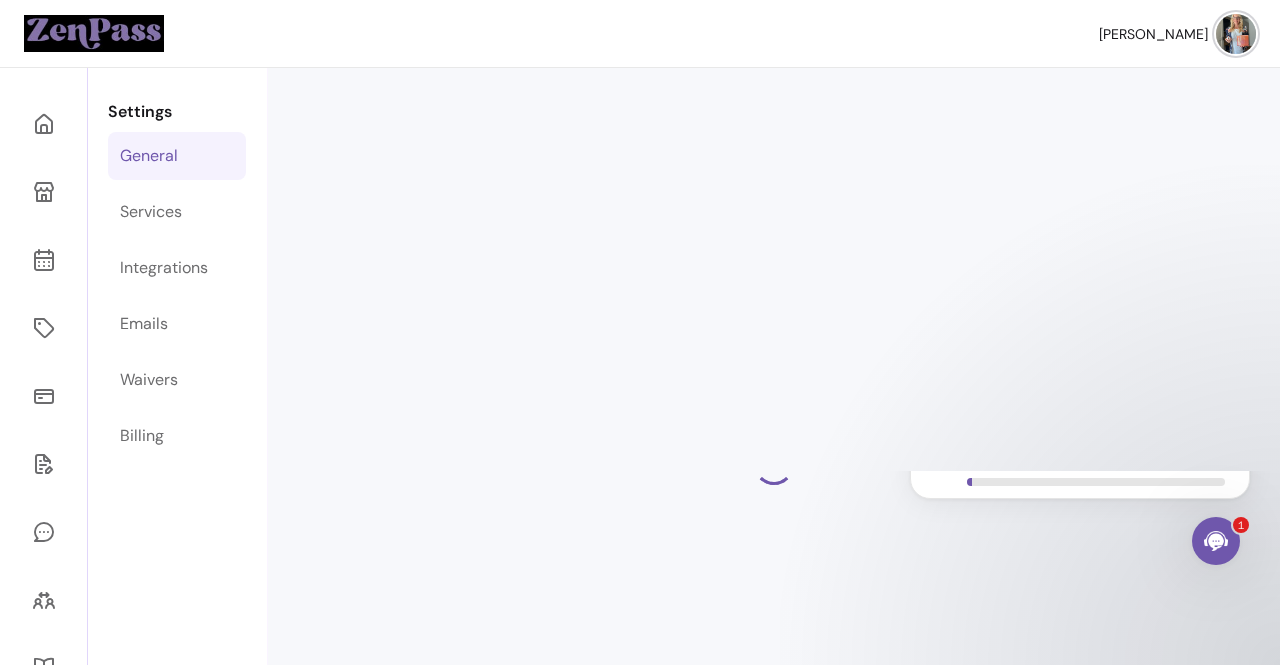 select on "**********" 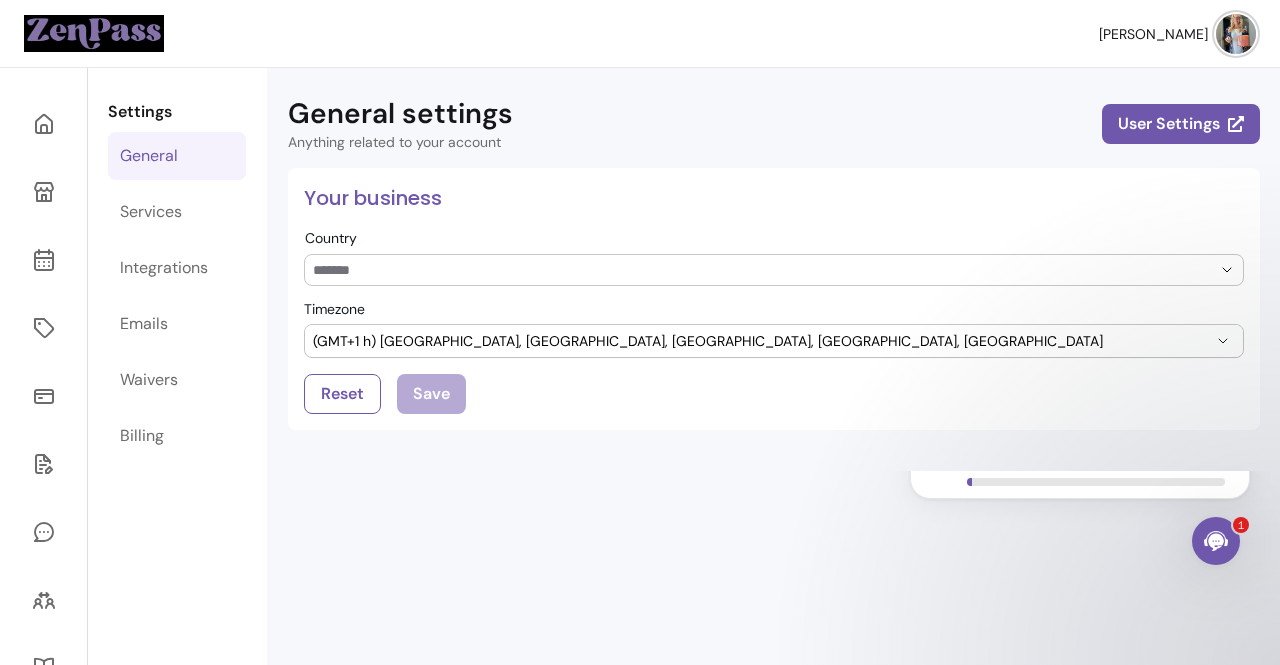 click at bounding box center [1216, 541] 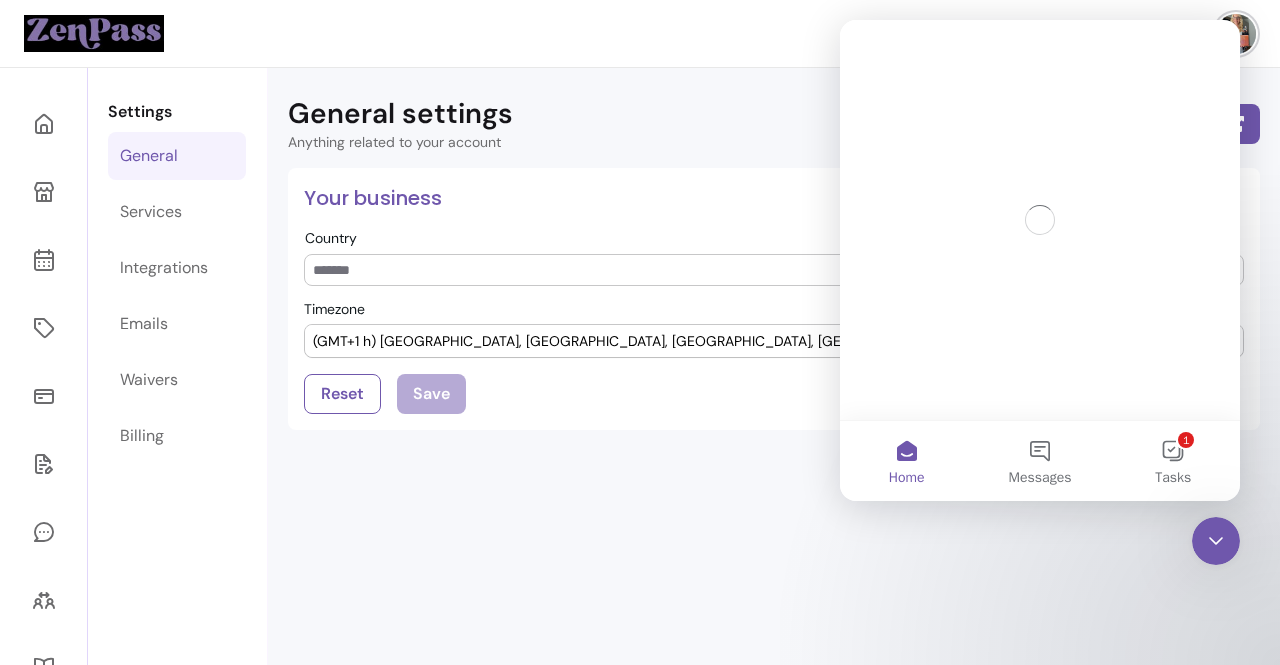 scroll, scrollTop: 0, scrollLeft: 0, axis: both 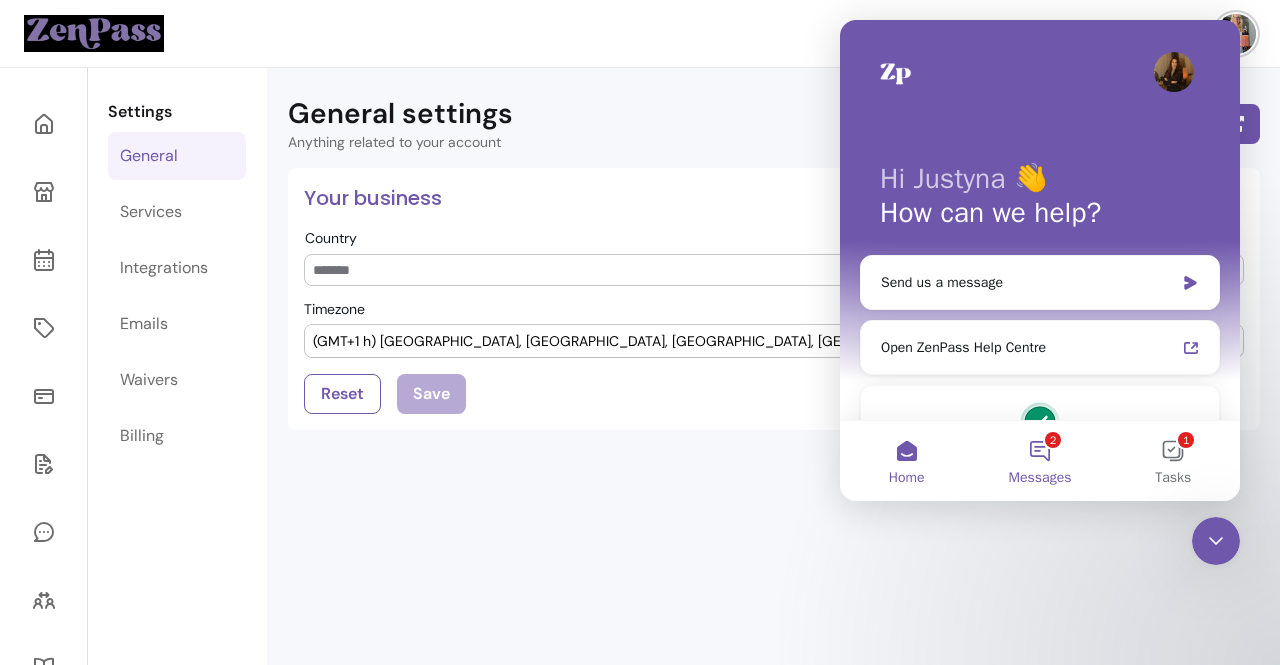 click on "2 Messages" at bounding box center (1039, 461) 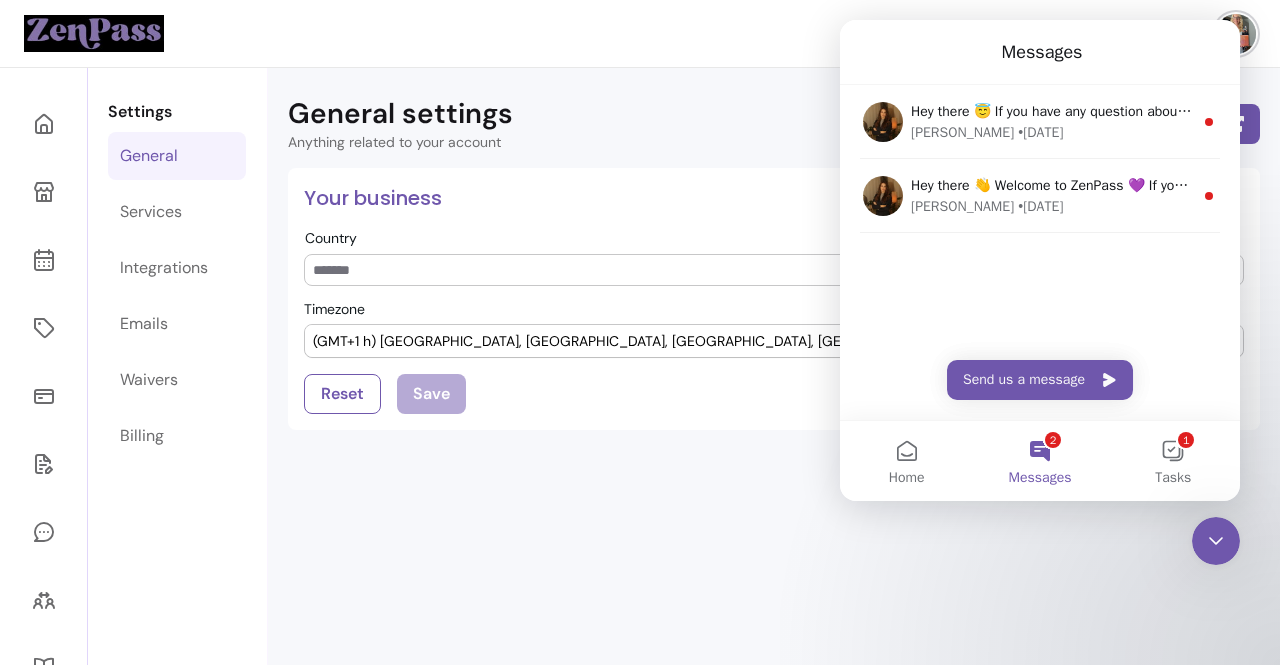 click on "**********" at bounding box center (774, 465) 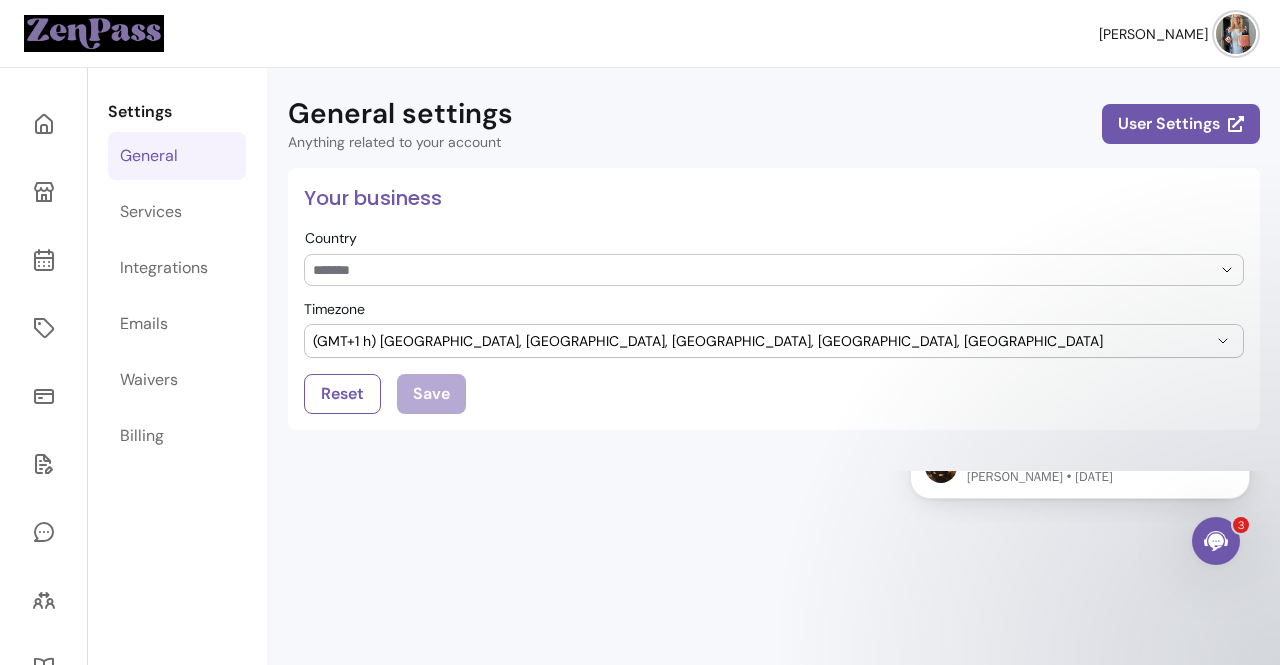 scroll, scrollTop: 0, scrollLeft: 0, axis: both 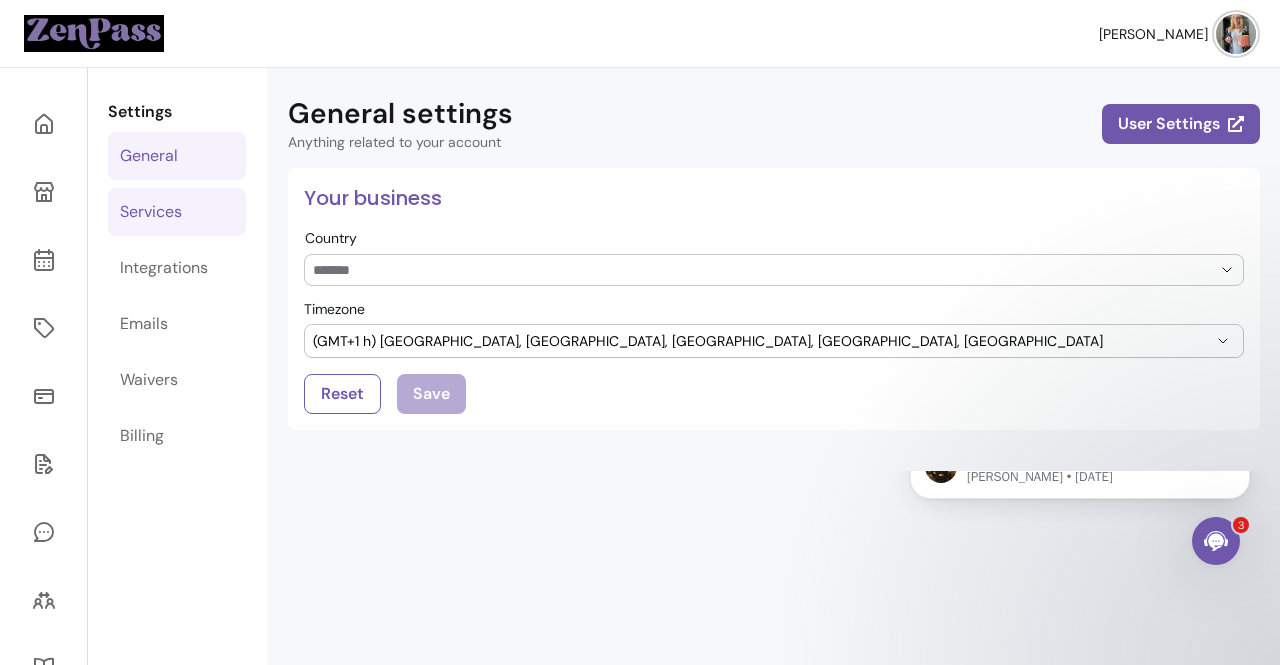 click on "Services" at bounding box center (151, 212) 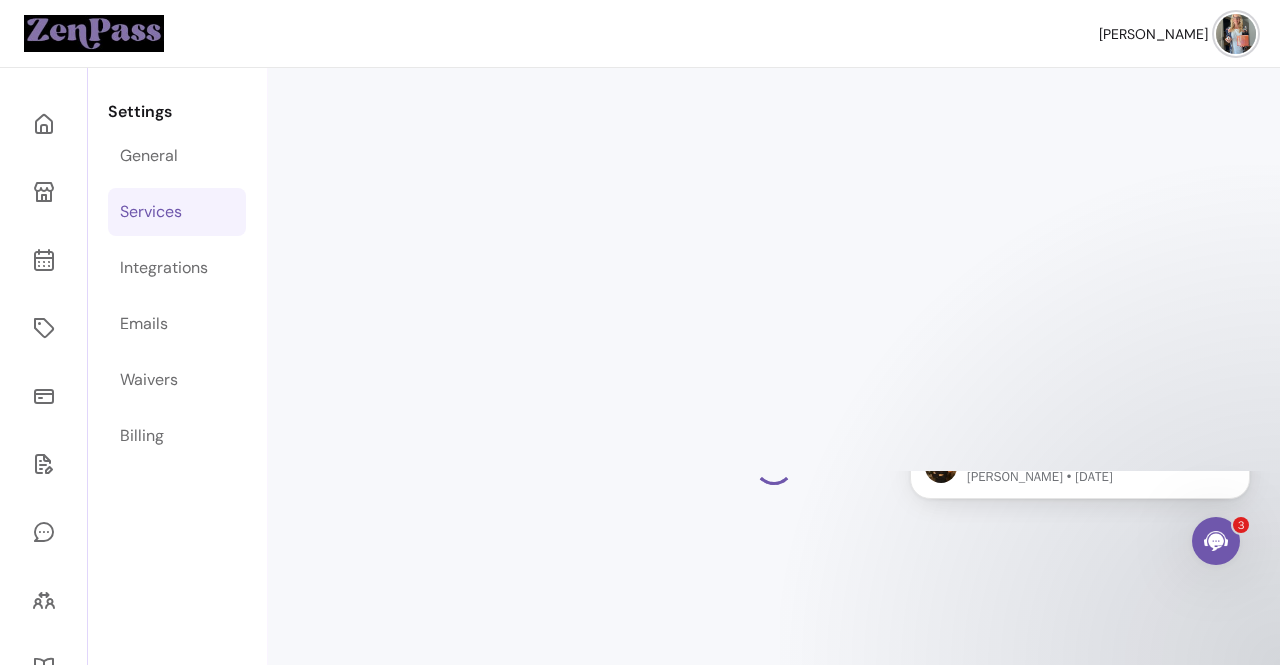 select on "***" 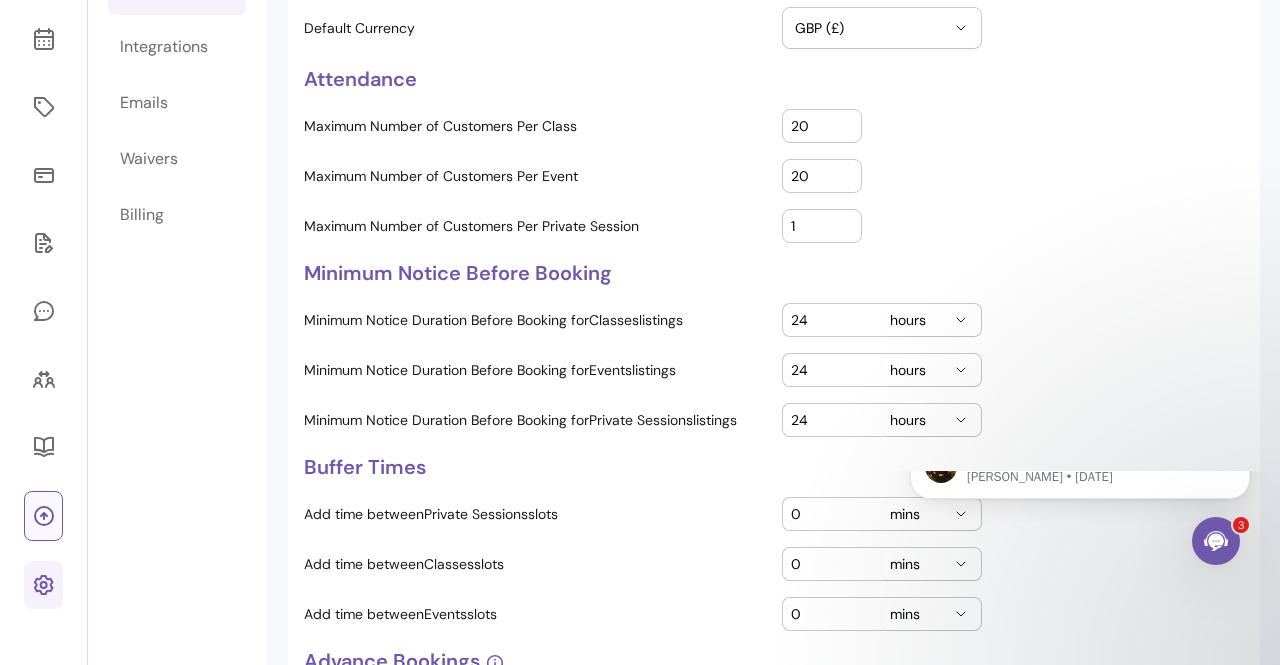 scroll, scrollTop: 0, scrollLeft: 0, axis: both 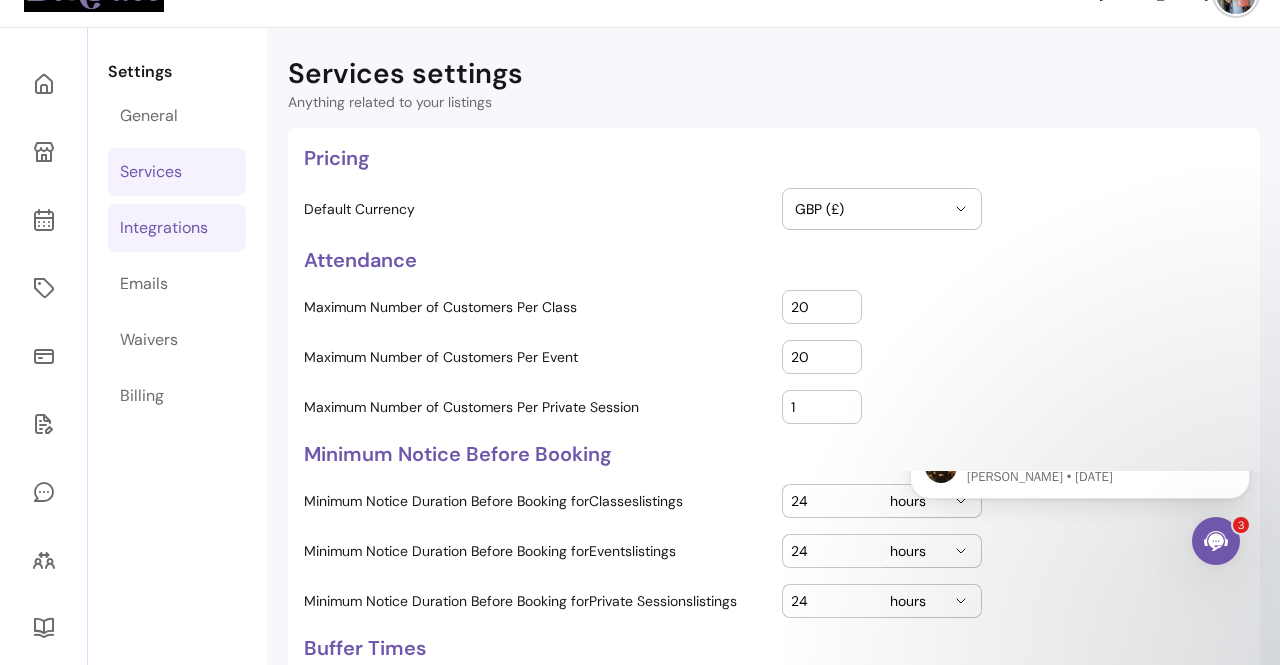click on "Integrations" at bounding box center (164, 228) 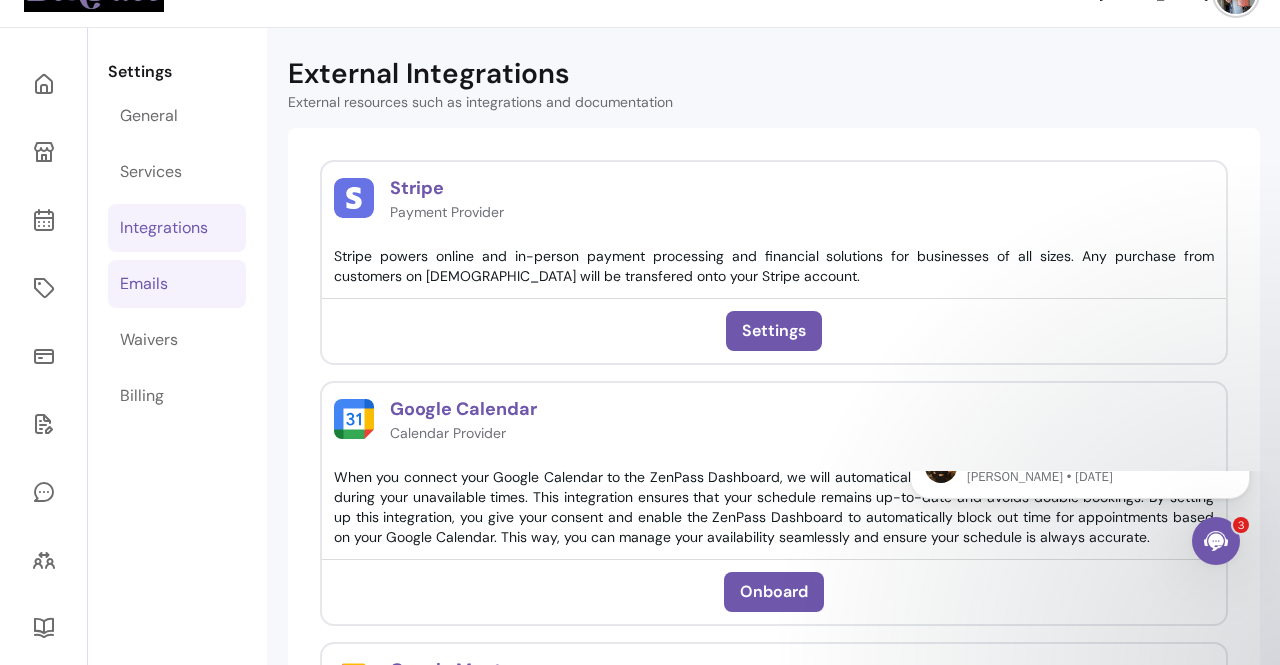 click on "Emails" at bounding box center (144, 284) 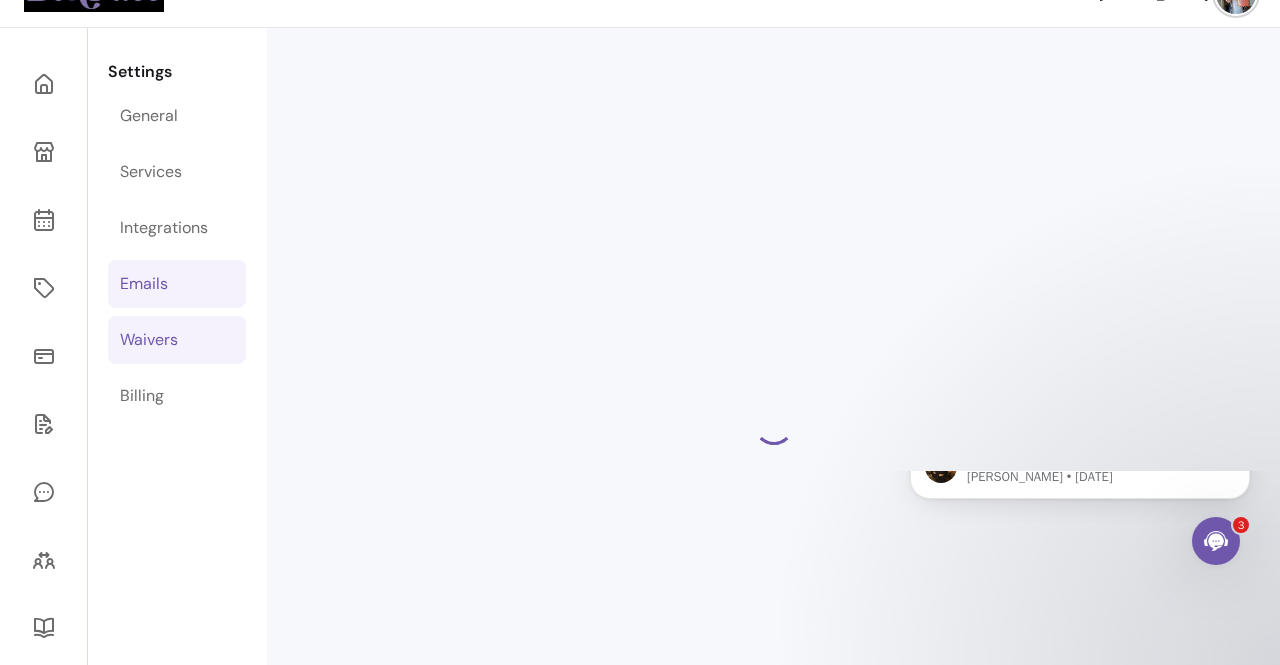 select on "**********" 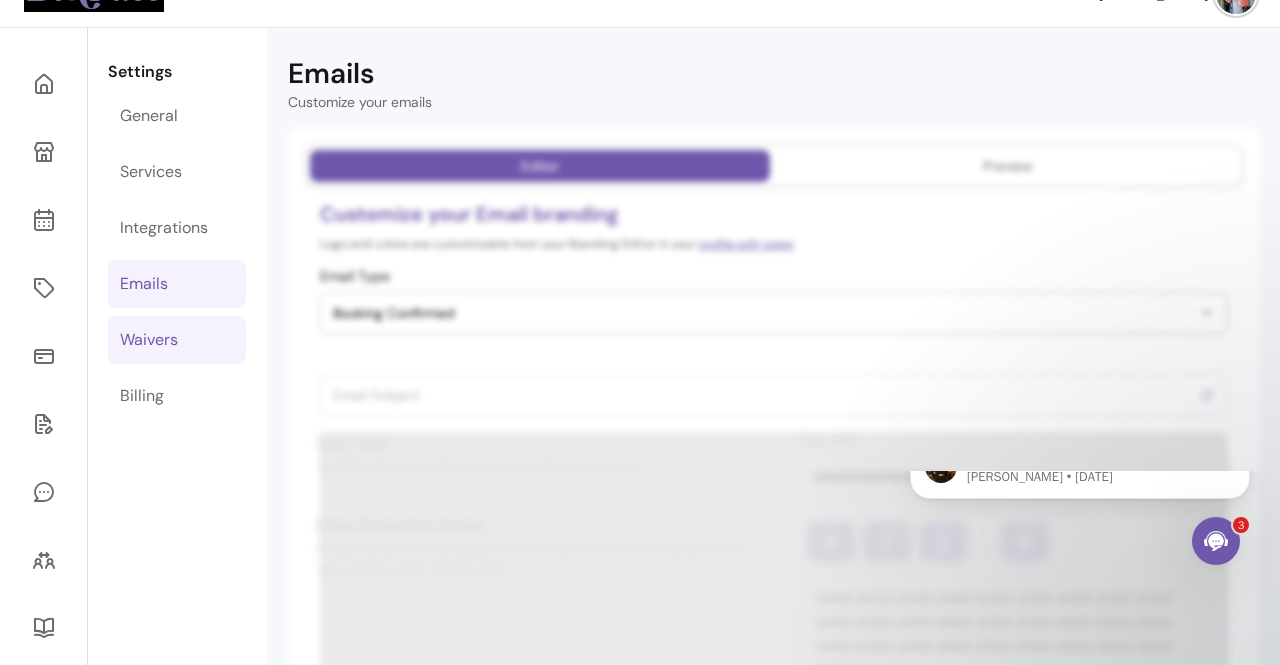 click on "Waivers" at bounding box center (149, 340) 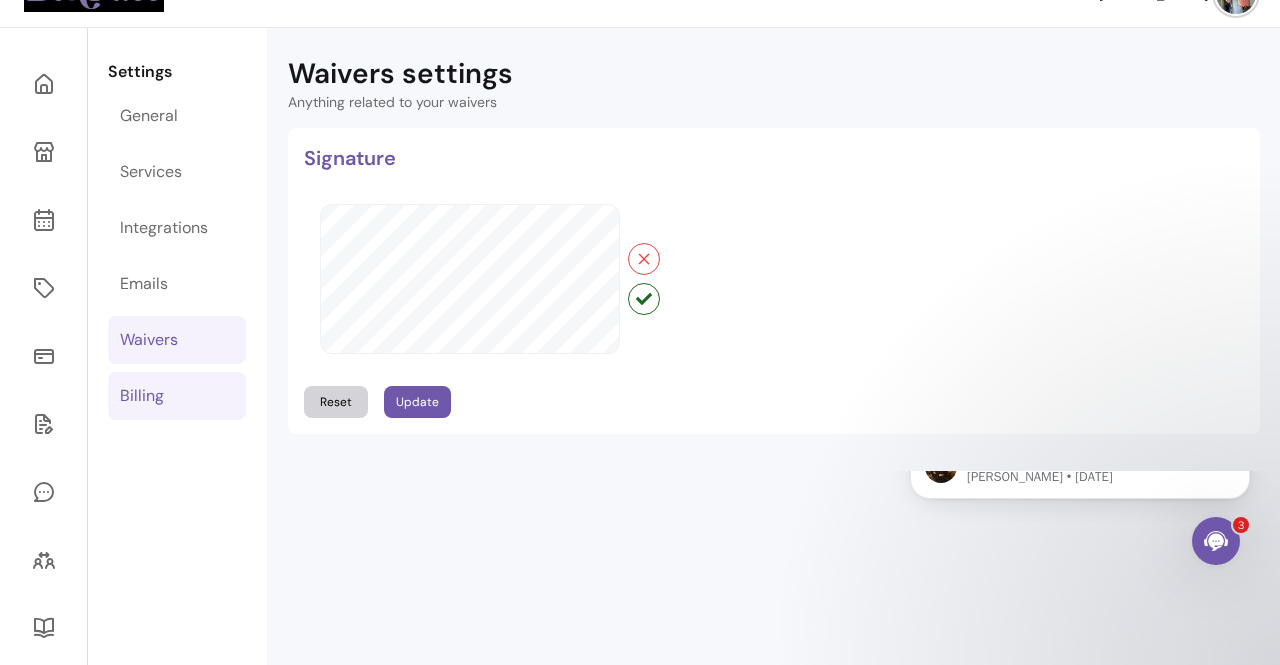 click on "Billing" at bounding box center (142, 396) 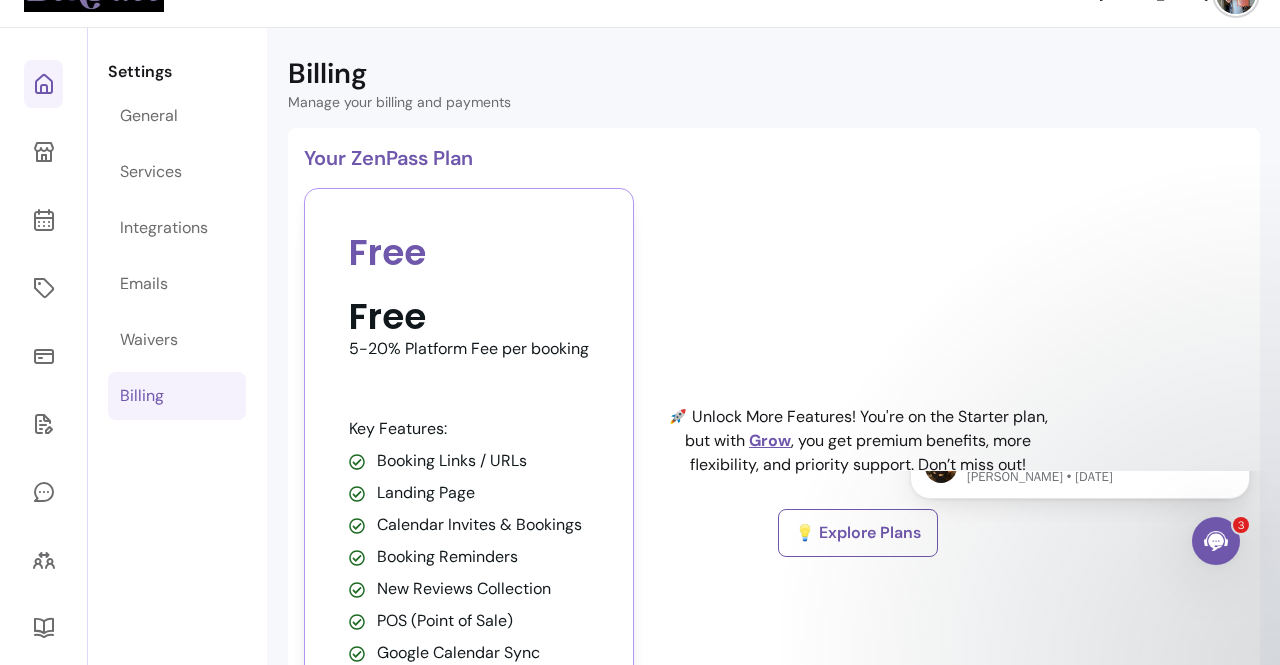 click 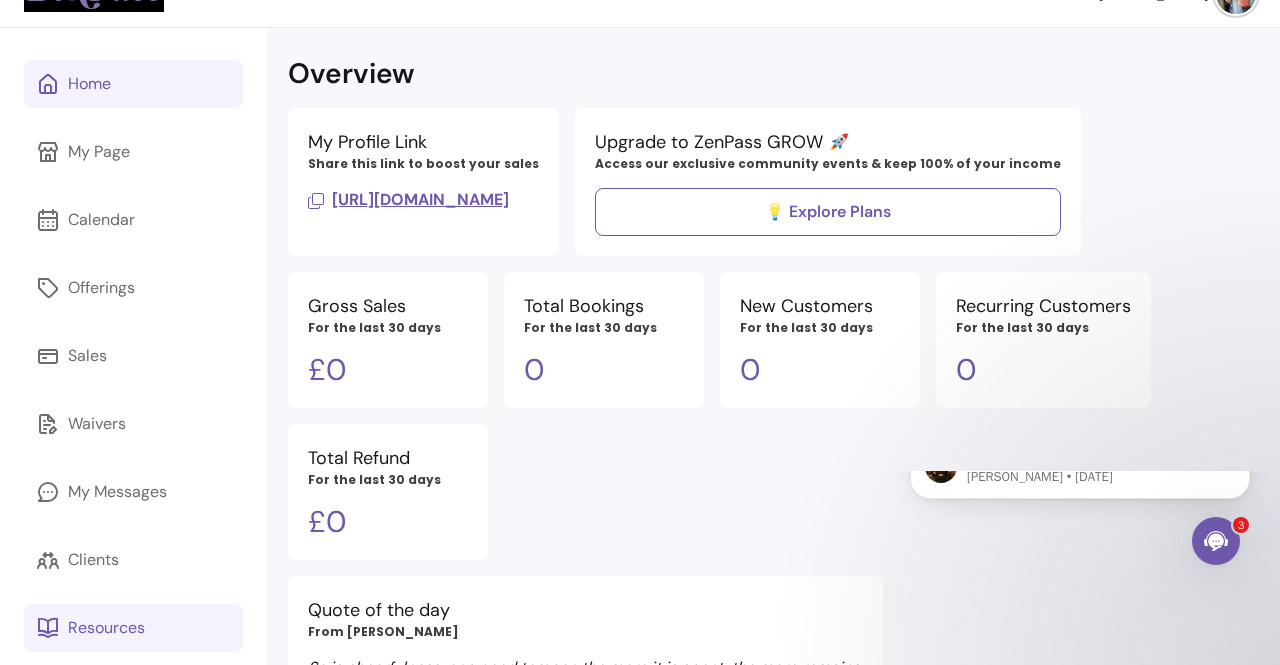 click on "Resources" at bounding box center [133, 628] 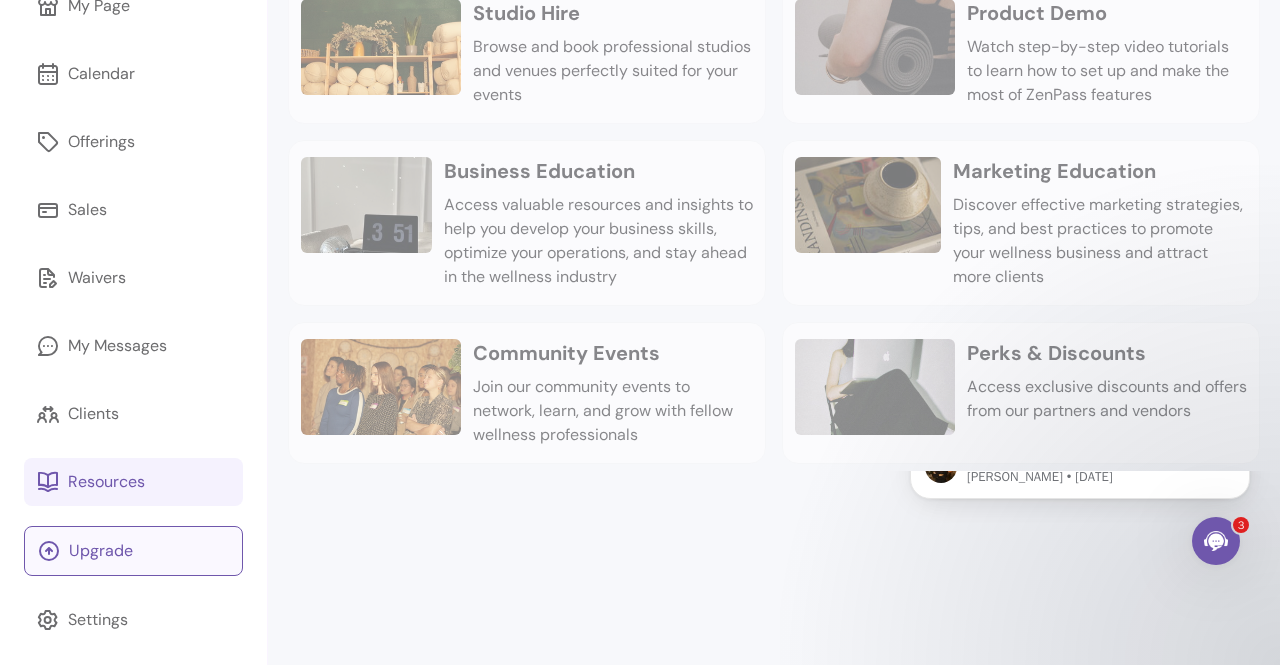 scroll, scrollTop: 196, scrollLeft: 0, axis: vertical 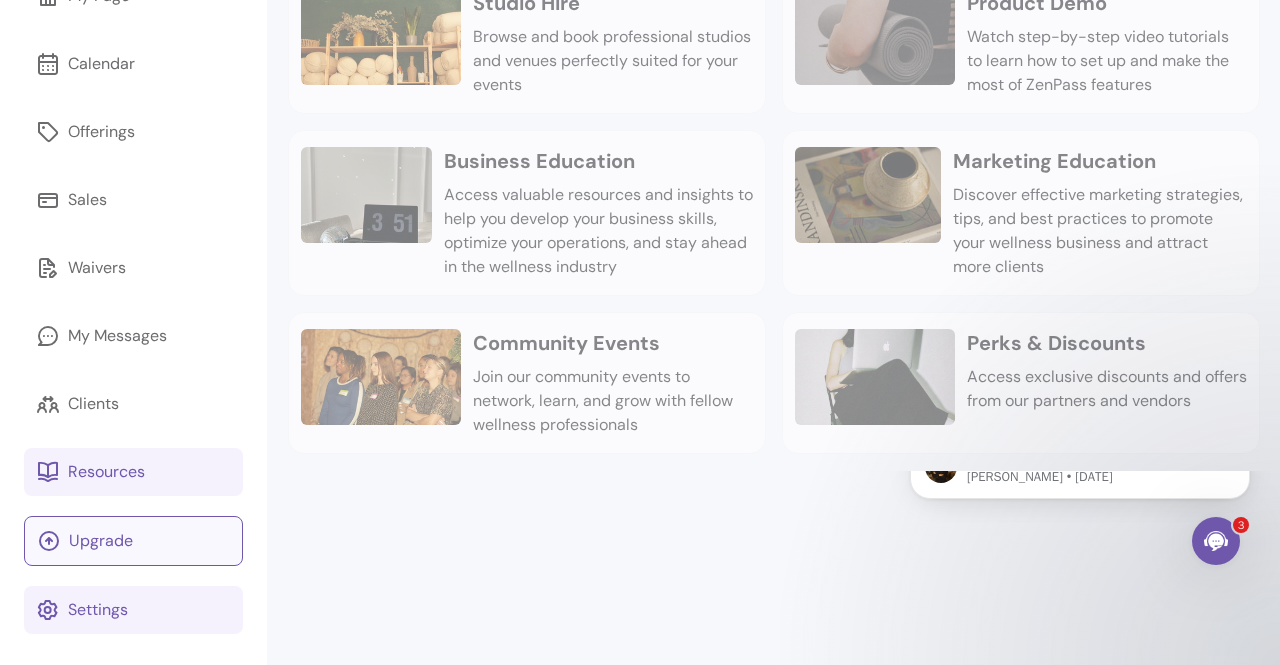 click on "Settings" at bounding box center [98, 610] 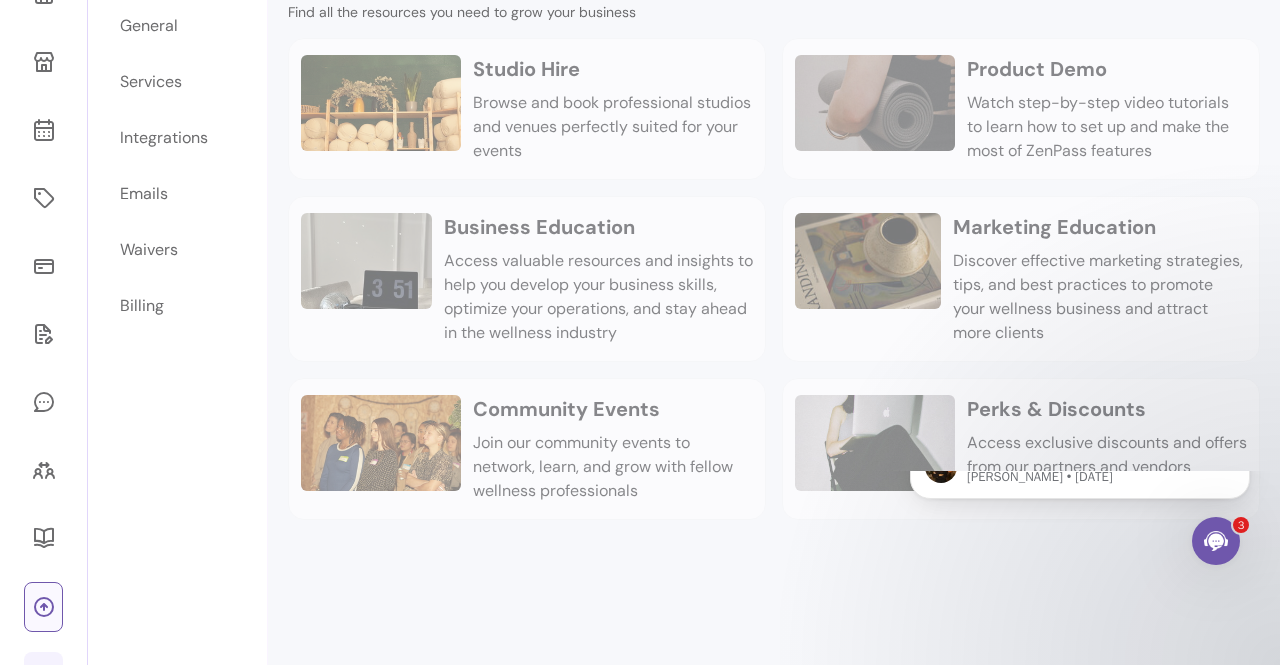 select on "**********" 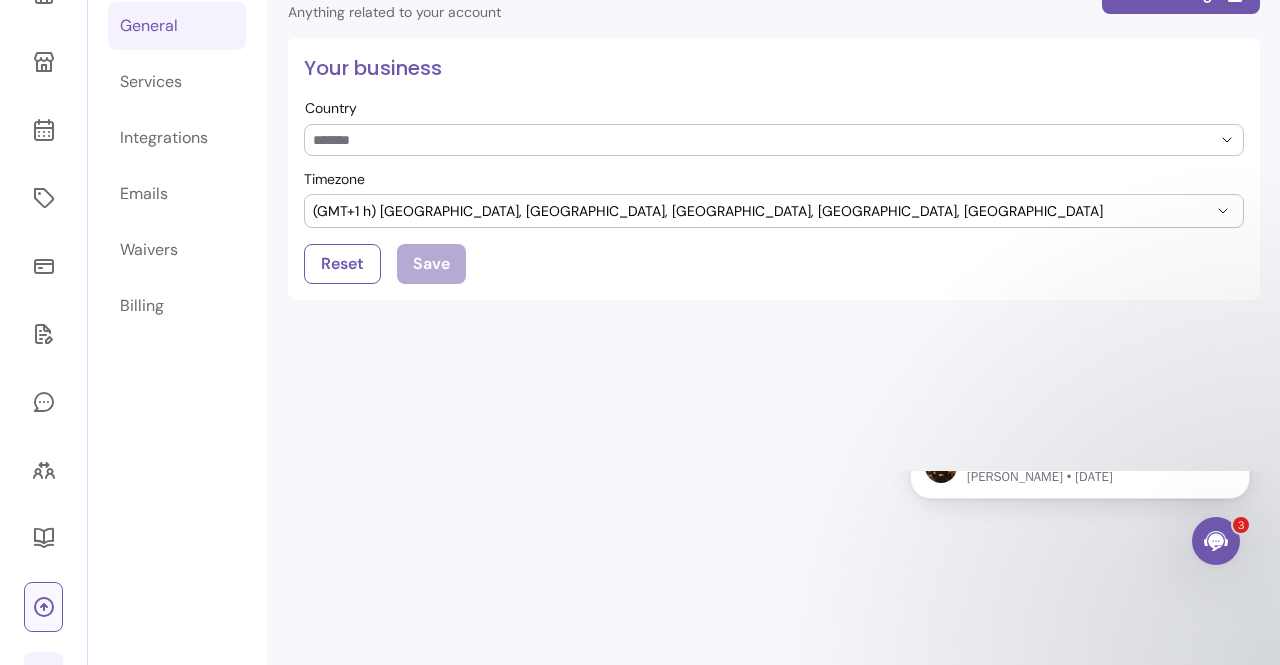 scroll, scrollTop: 68, scrollLeft: 0, axis: vertical 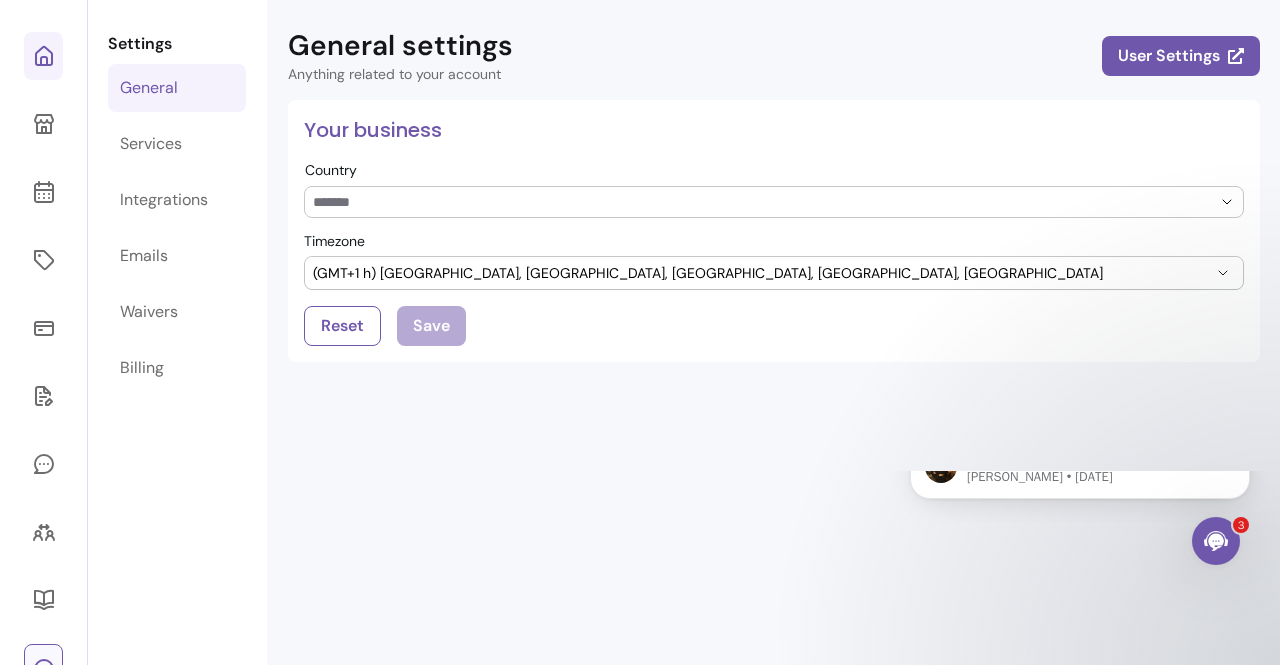 click at bounding box center (43, 56) 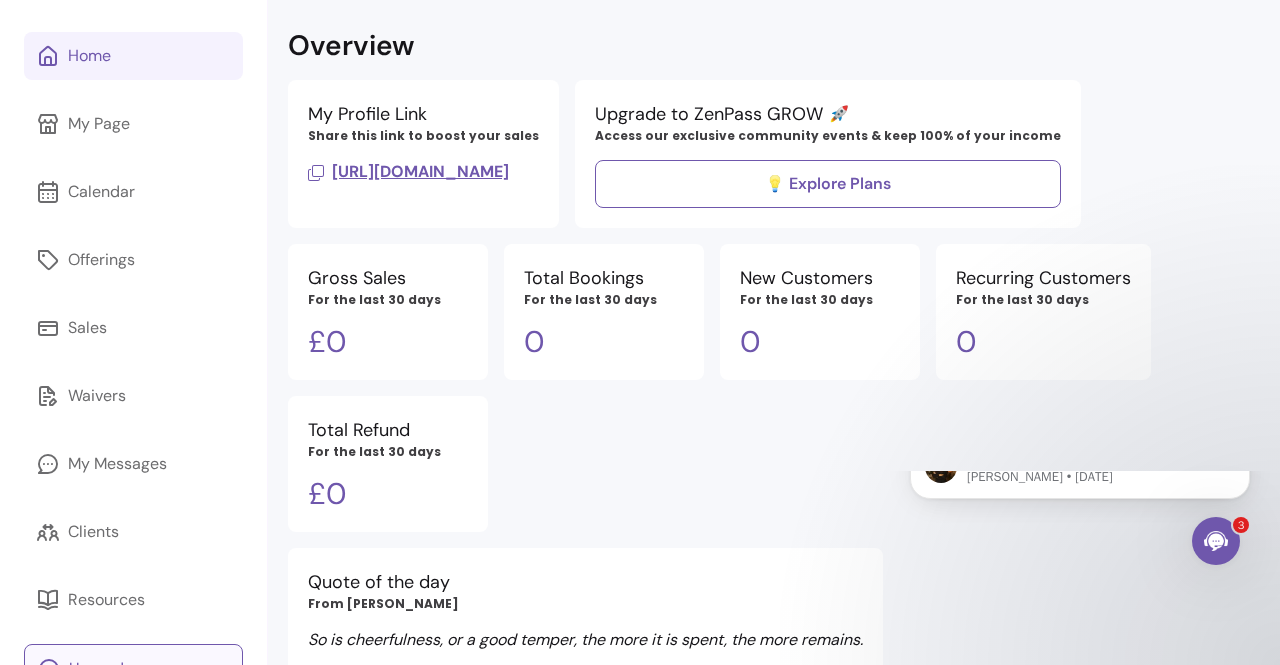 click 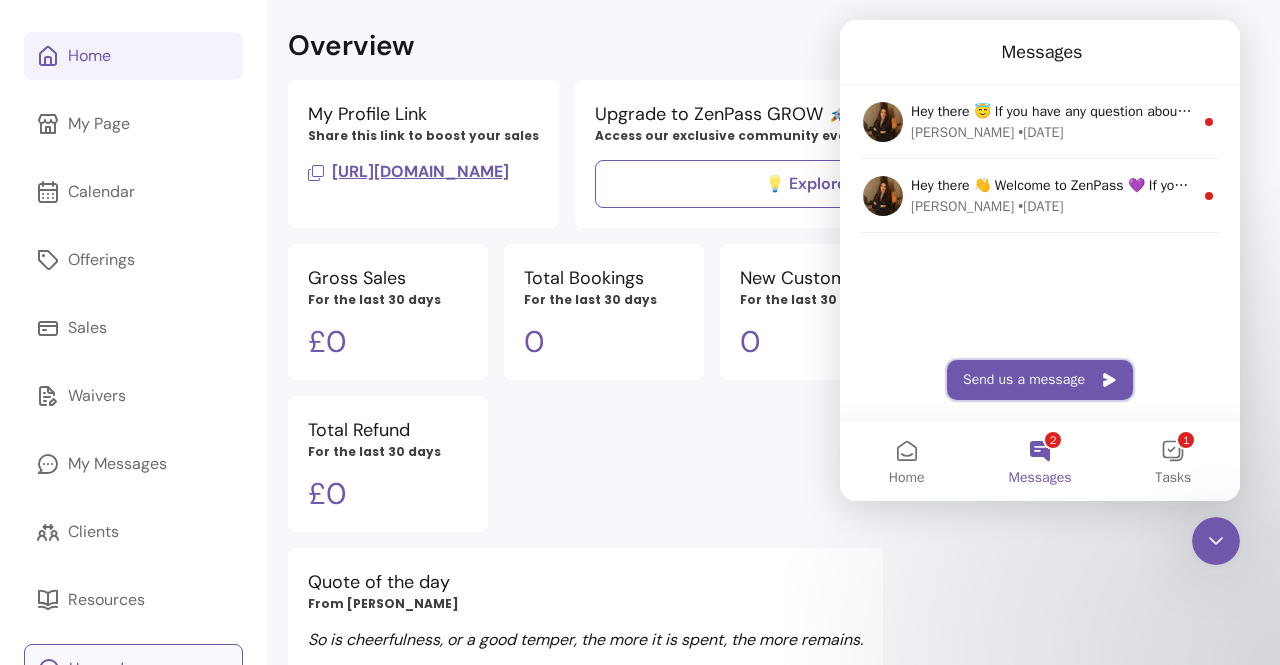 click on "Send us a message" at bounding box center [1040, 380] 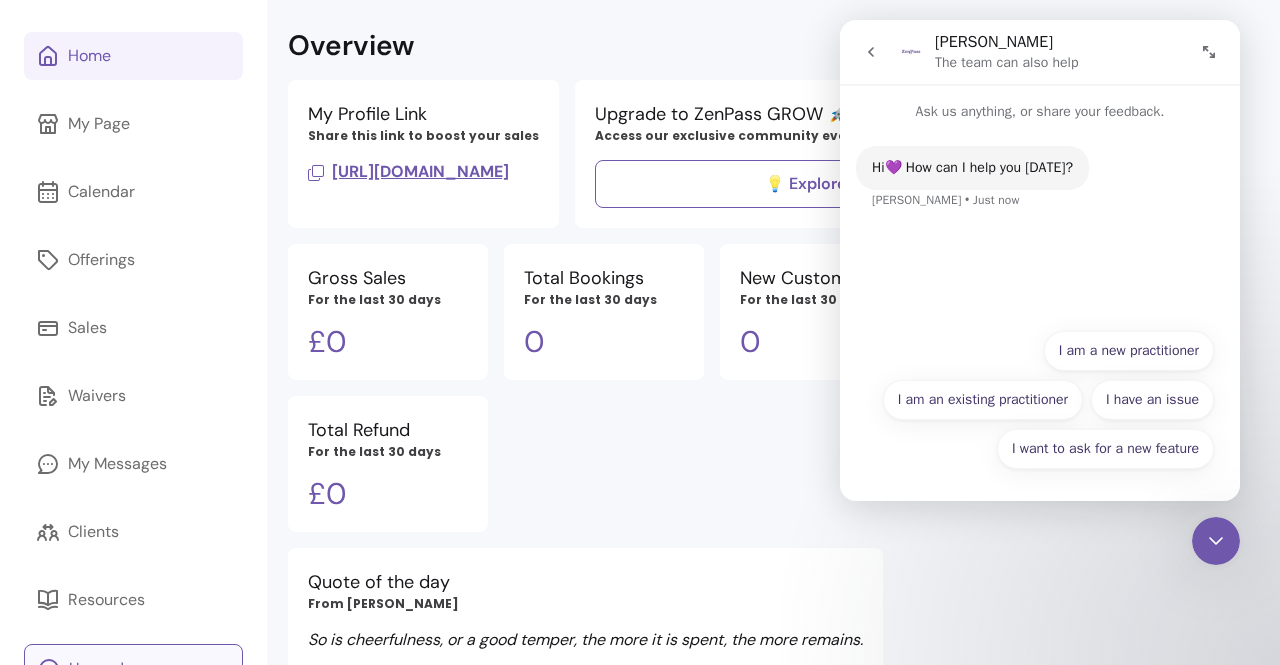 click on "I want to ask for a new feature I am a new practitioner I am an existing practitioner I have an issue I want to ask for a new feature" at bounding box center [1040, 404] 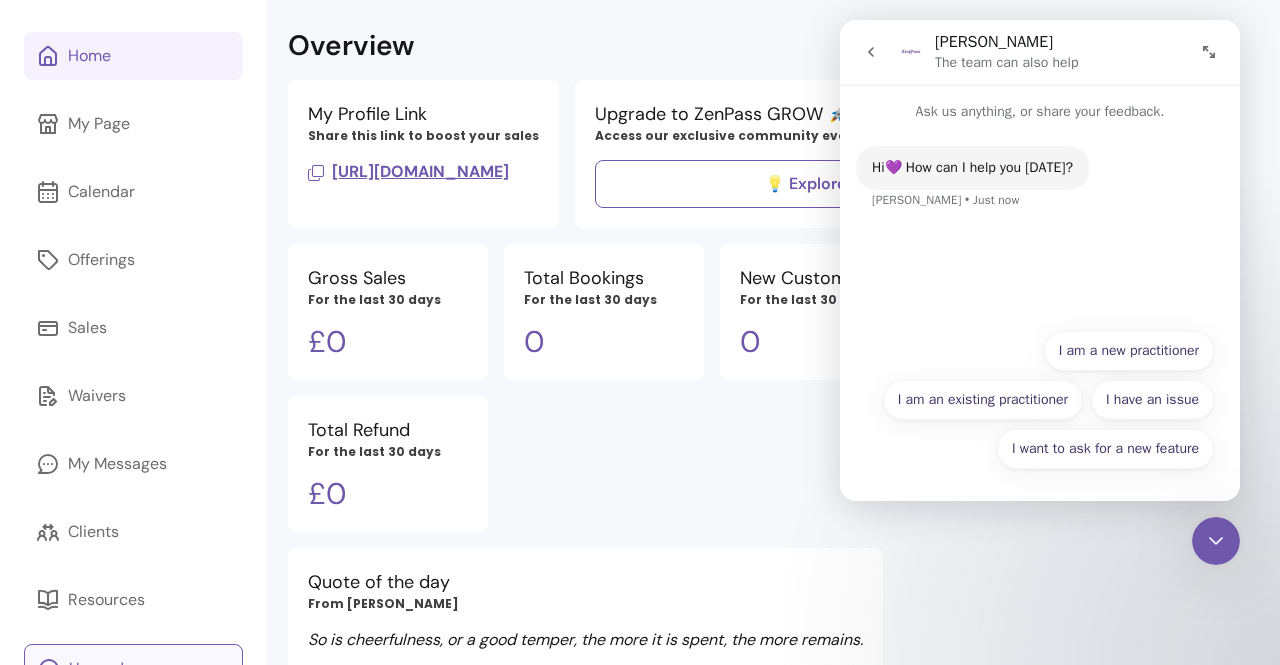 click on "I want to ask for a new feature I am a new practitioner I am an existing practitioner I have an issue I want to ask for a new feature" at bounding box center [1040, 404] 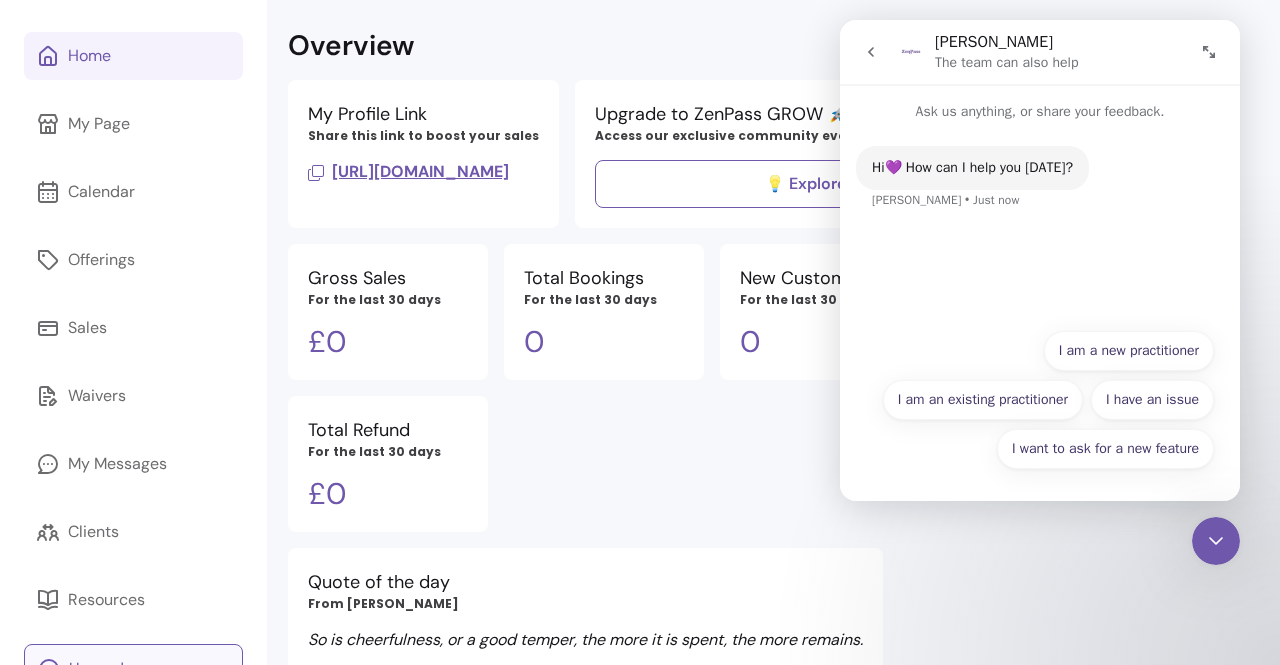 click on "Gross Sales For the last 30 days £ 0 Total Bookings For the last 30 days 0 New Customers For the last 30 days 0 Recurring Customers For the last 30 days 0 Total Refund For the last 30 days £ 0" at bounding box center [774, 388] 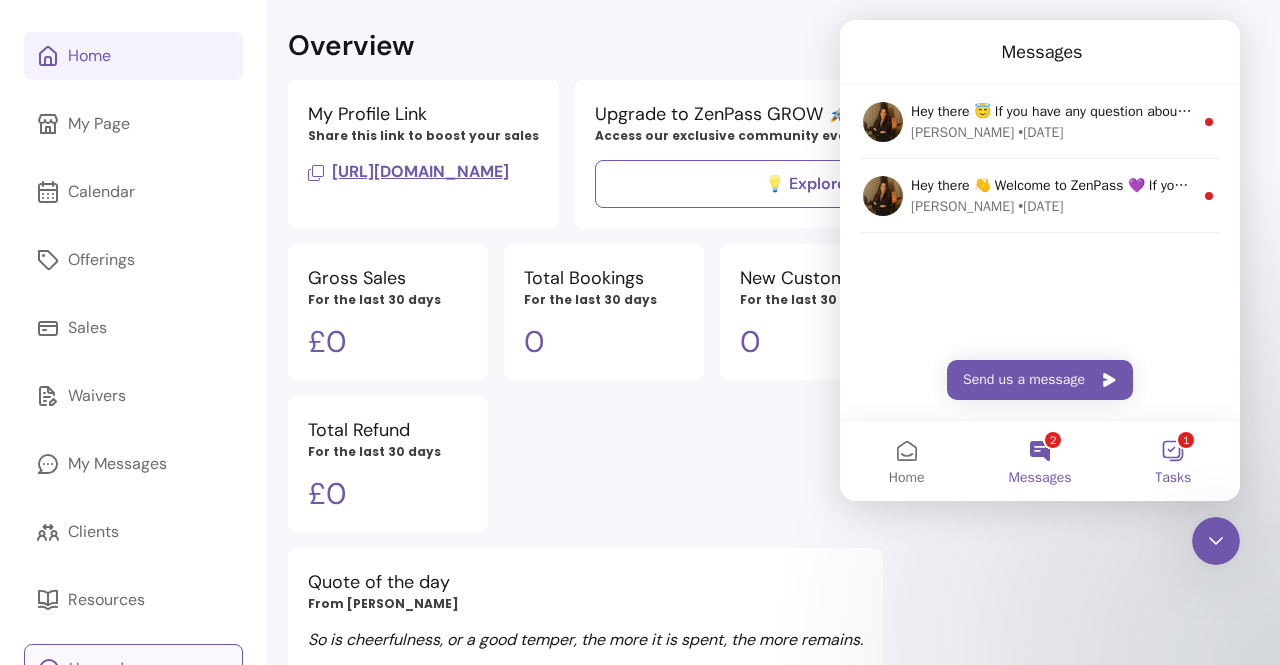 click on "1 Tasks" at bounding box center [1173, 461] 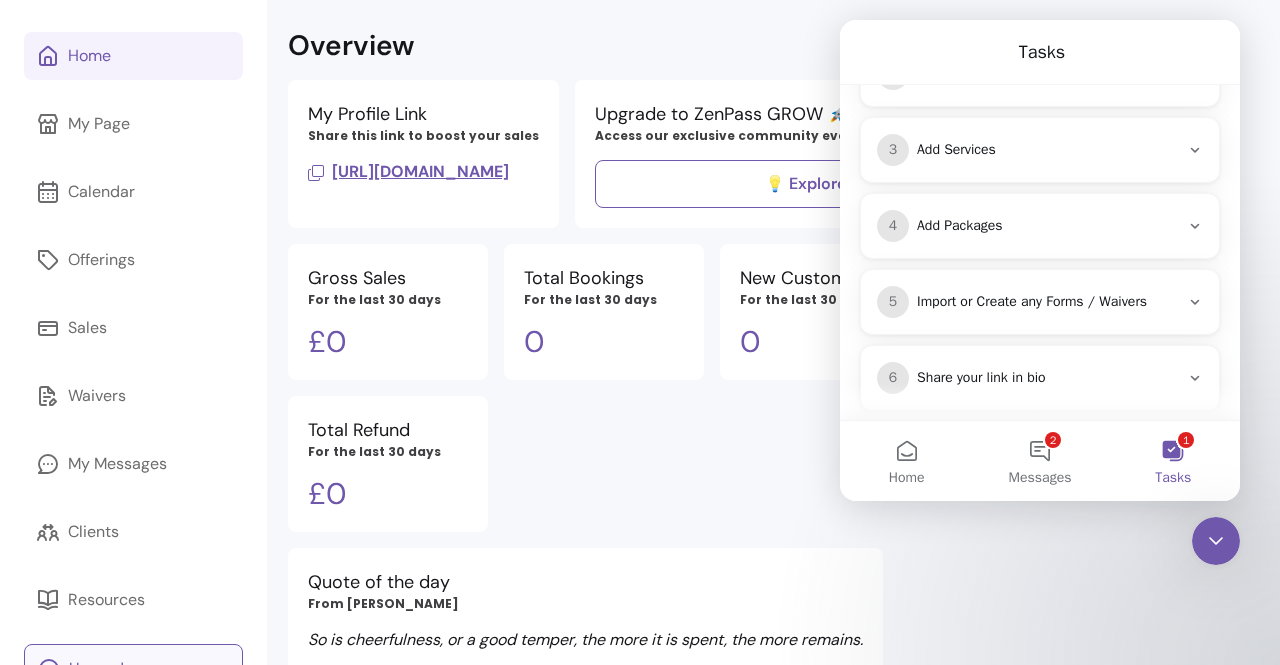 scroll, scrollTop: 626, scrollLeft: 0, axis: vertical 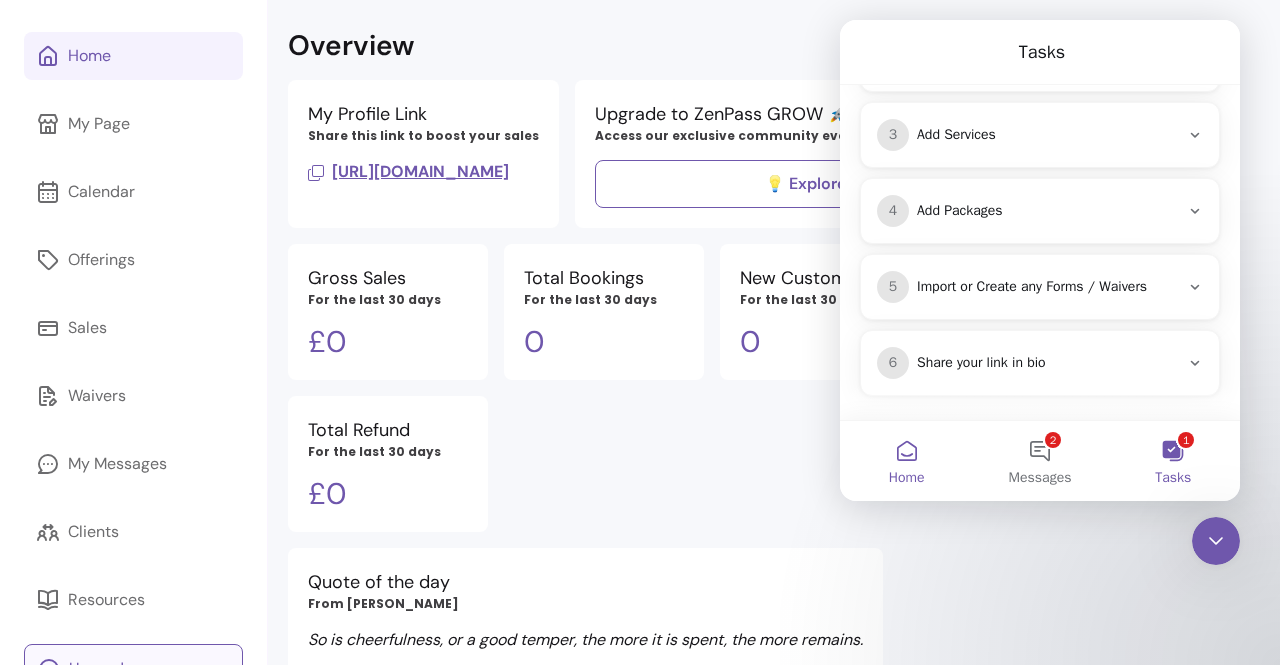 click on "Home" at bounding box center (906, 461) 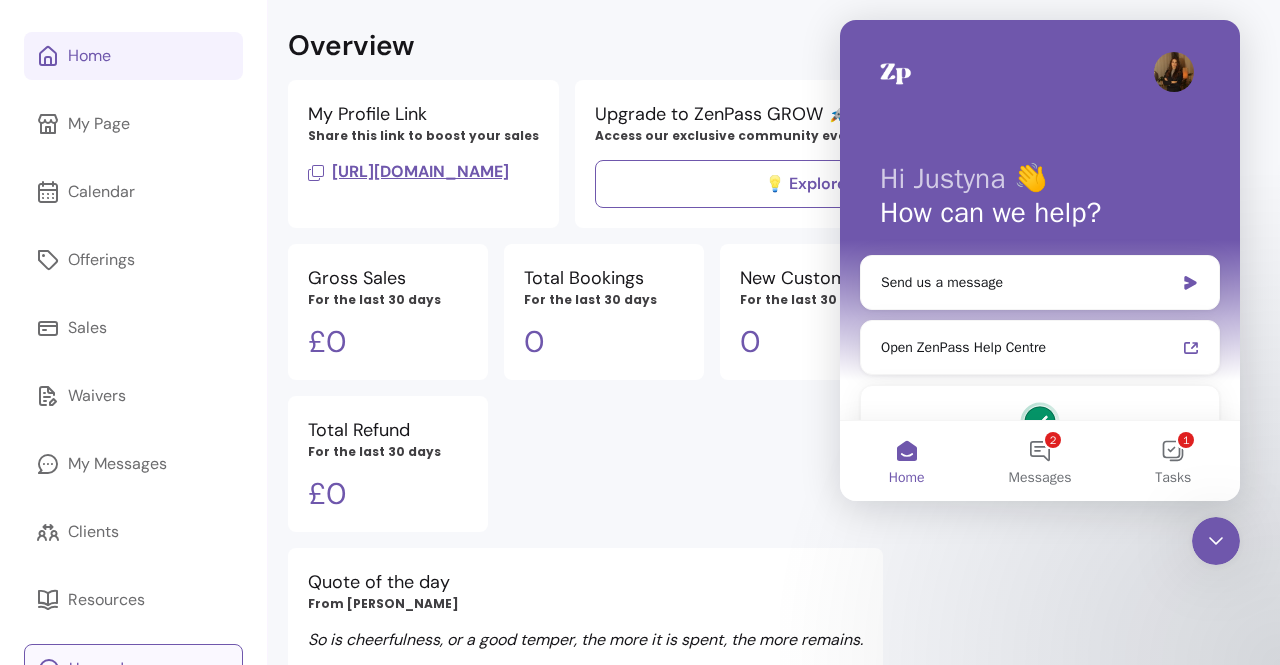 click on "Gross Sales For the last 30 days £ 0 Total Bookings For the last 30 days 0 New Customers For the last 30 days 0 Recurring Customers For the last 30 days 0 Total Refund For the last 30 days £ 0" at bounding box center [774, 388] 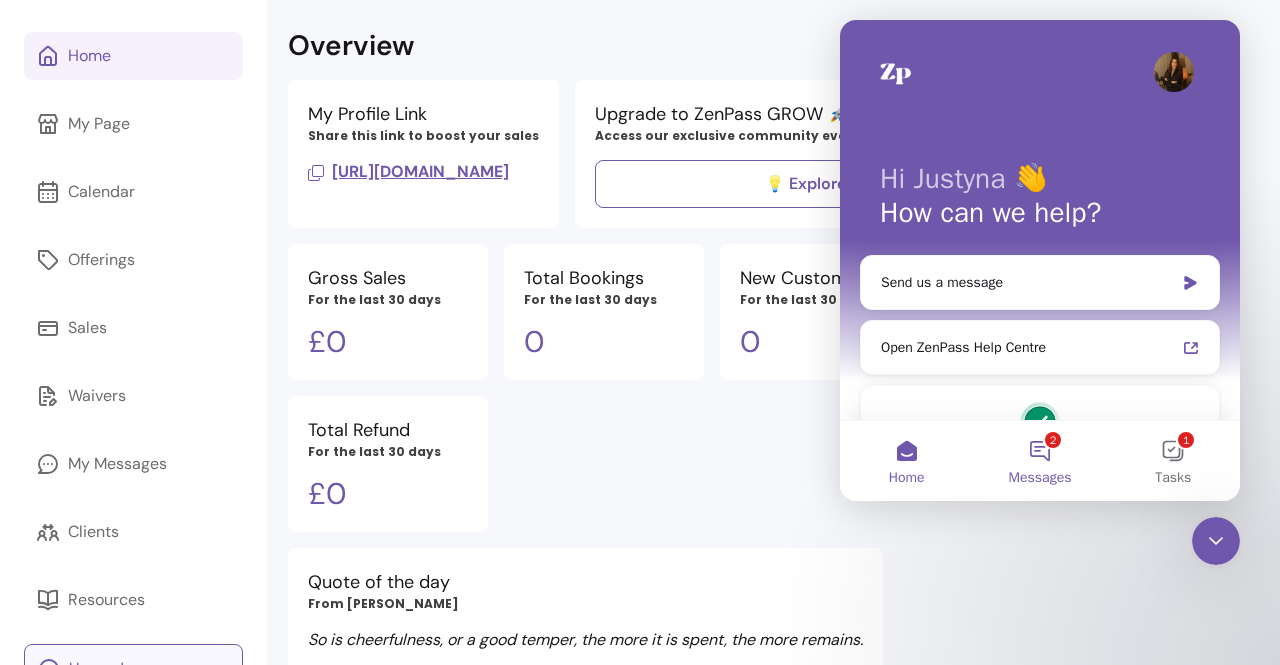 click on "2 Messages" at bounding box center (1039, 461) 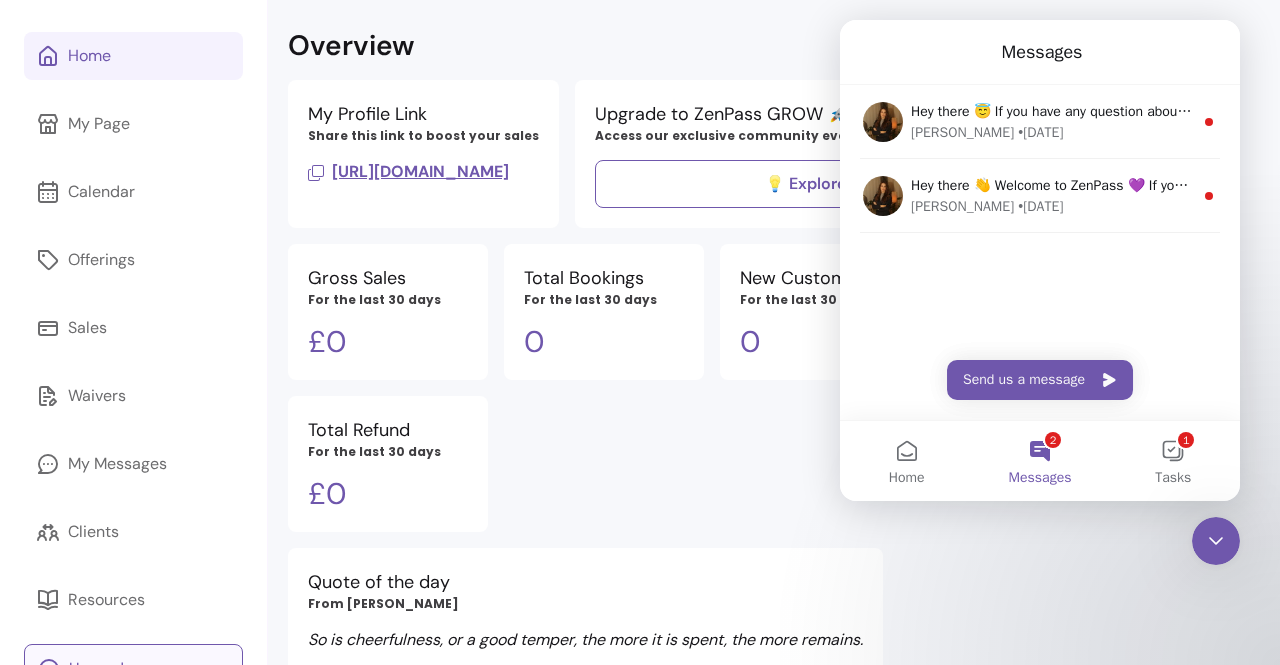 click on "Gross Sales For the last 30 days £ 0 Total Bookings For the last 30 days 0 New Customers For the last 30 days 0 Recurring Customers For the last 30 days 0 Total Refund For the last 30 days £ 0" at bounding box center [774, 388] 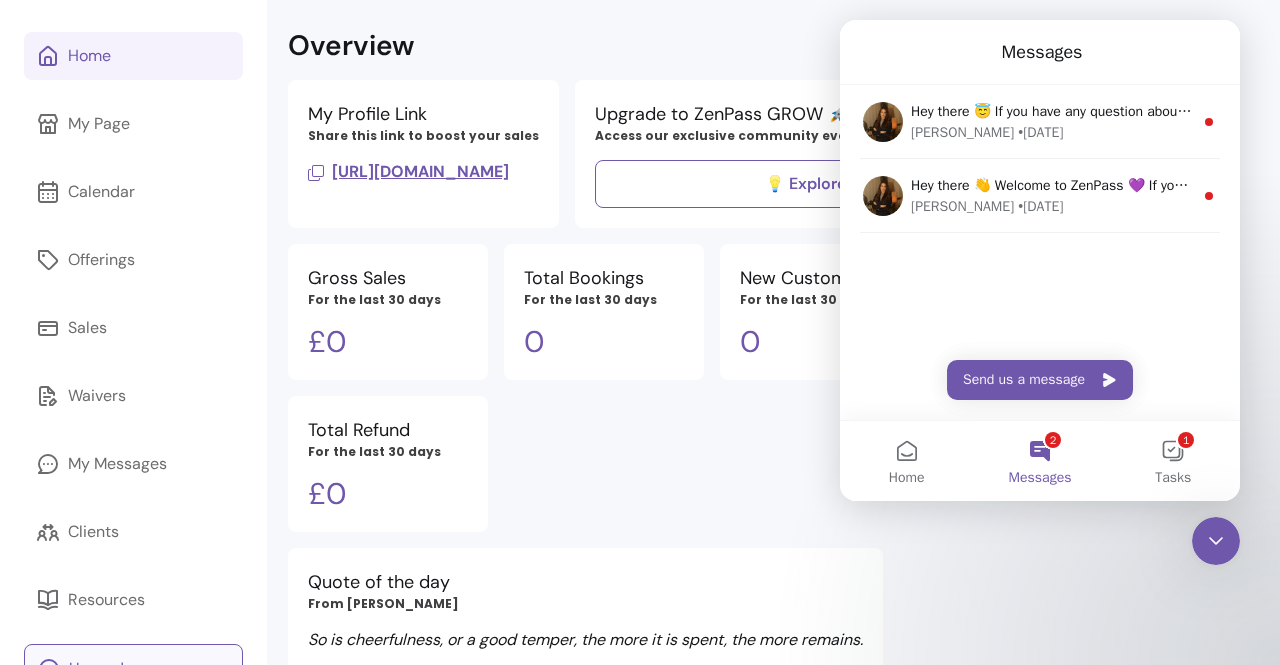 click on "Quote of the day" at bounding box center (585, 582) 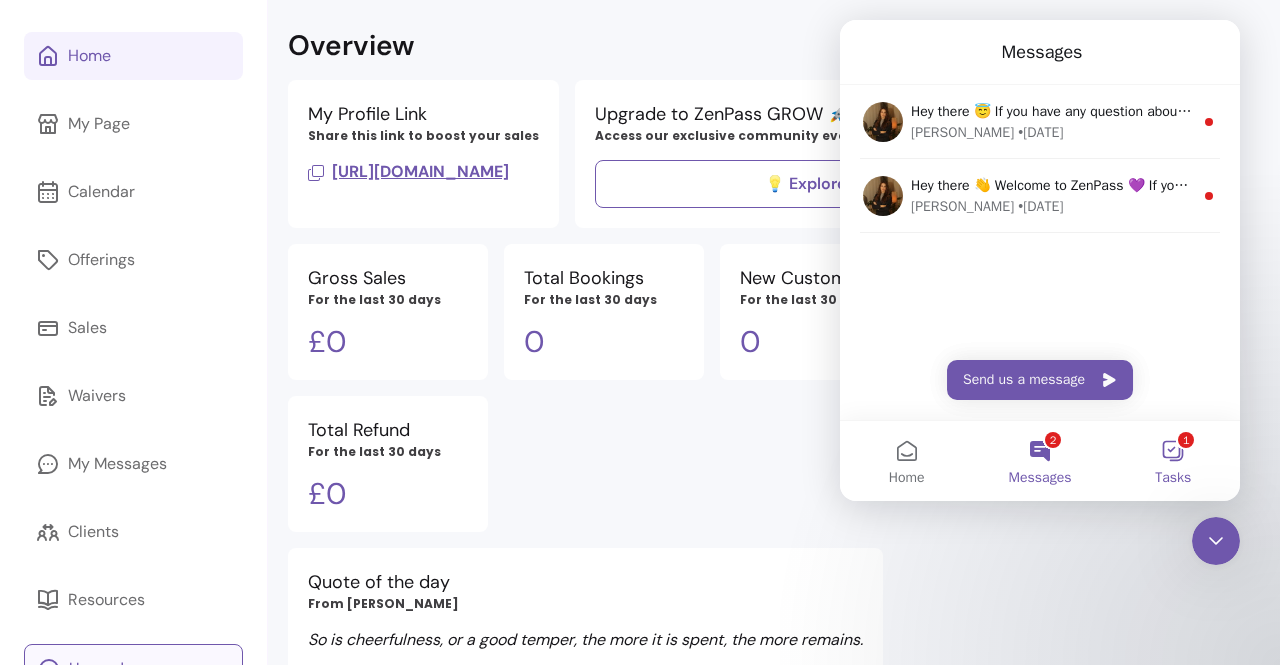 click on "Tasks" at bounding box center [1173, 478] 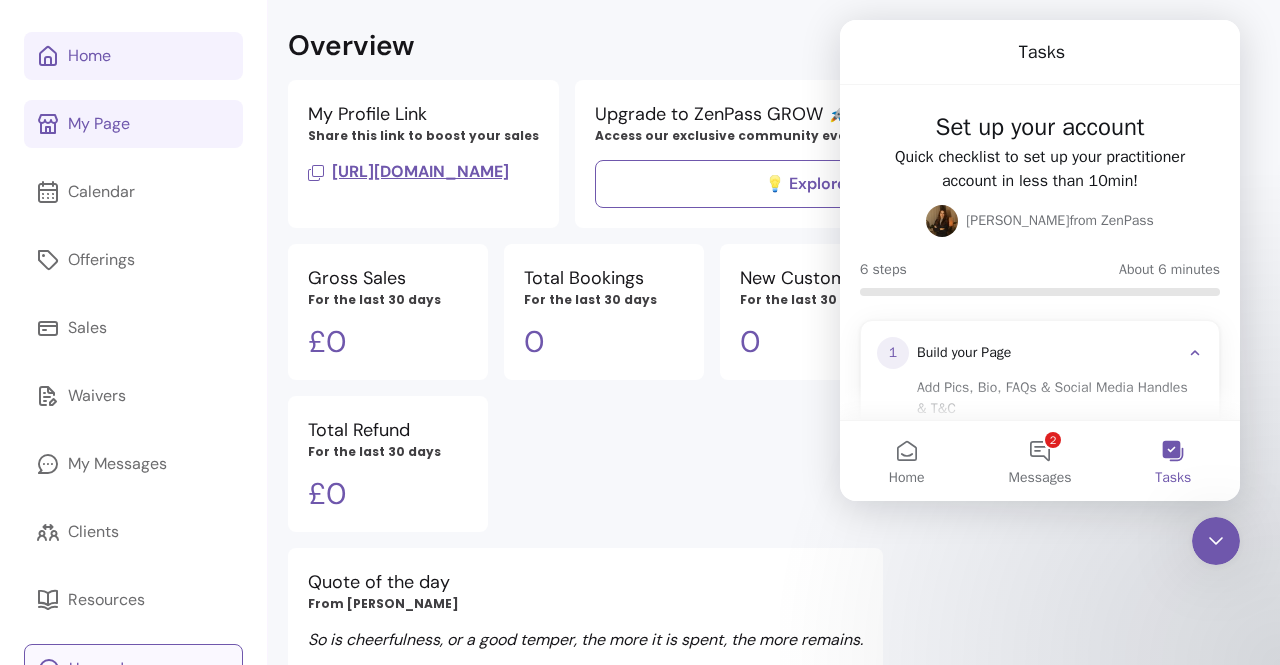 click on "My Page" at bounding box center [133, 124] 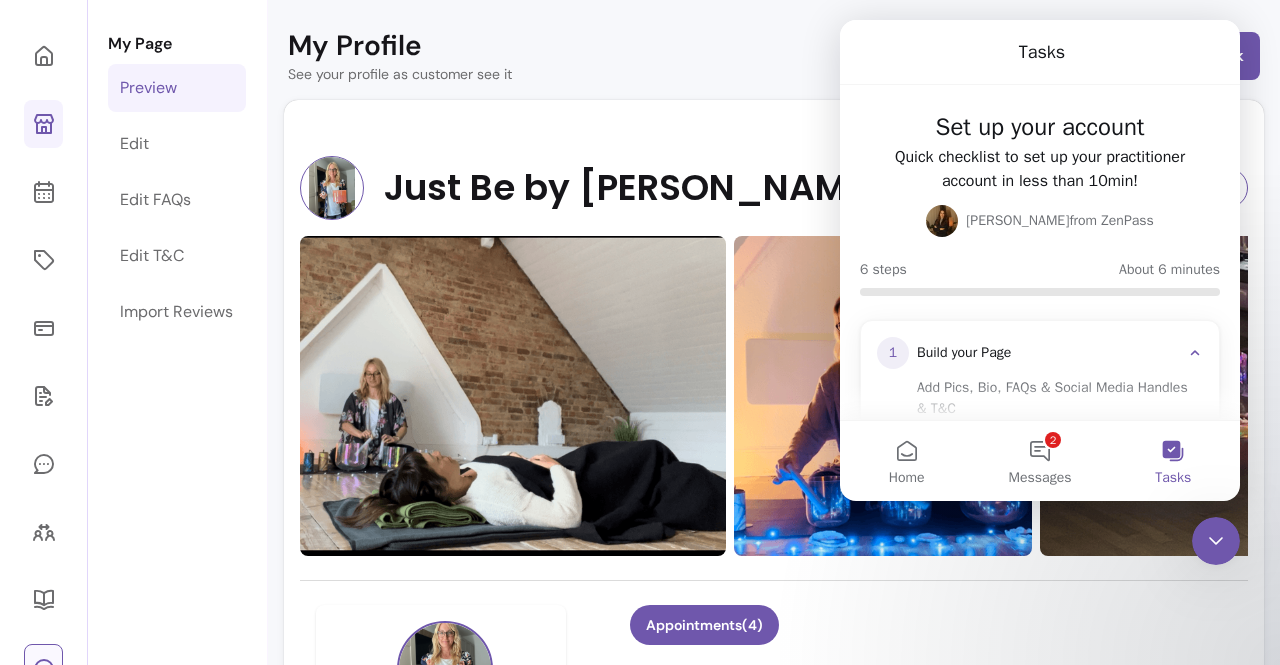 click 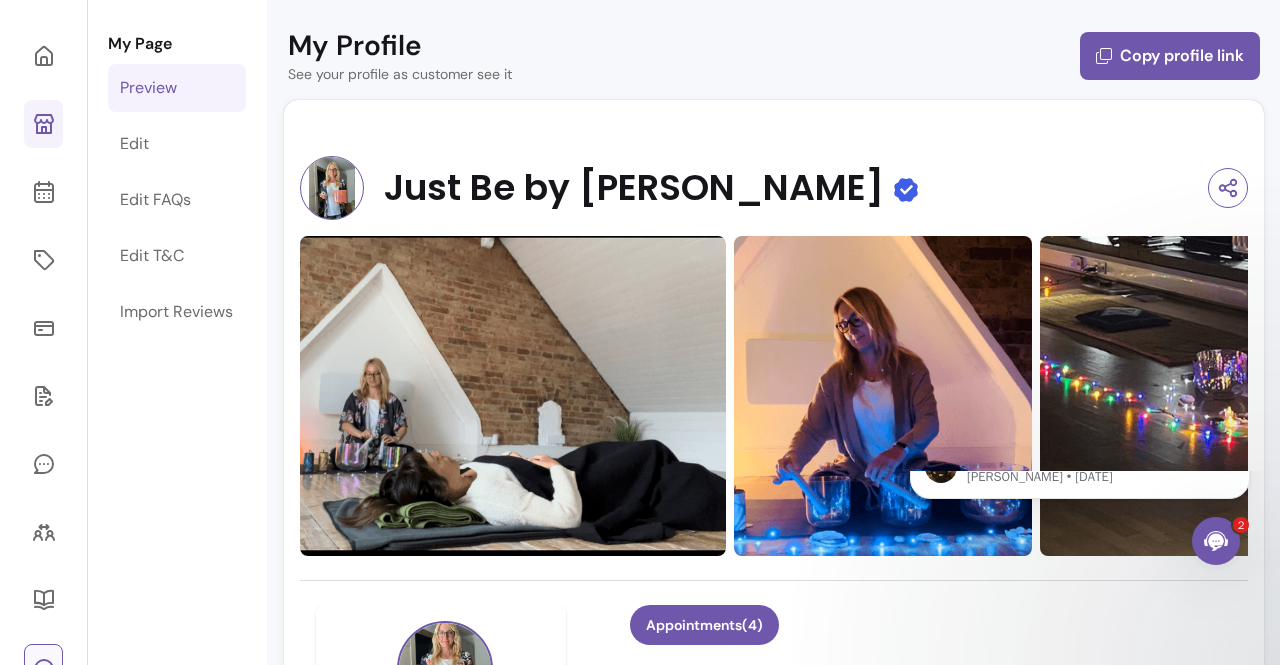 scroll, scrollTop: 0, scrollLeft: 0, axis: both 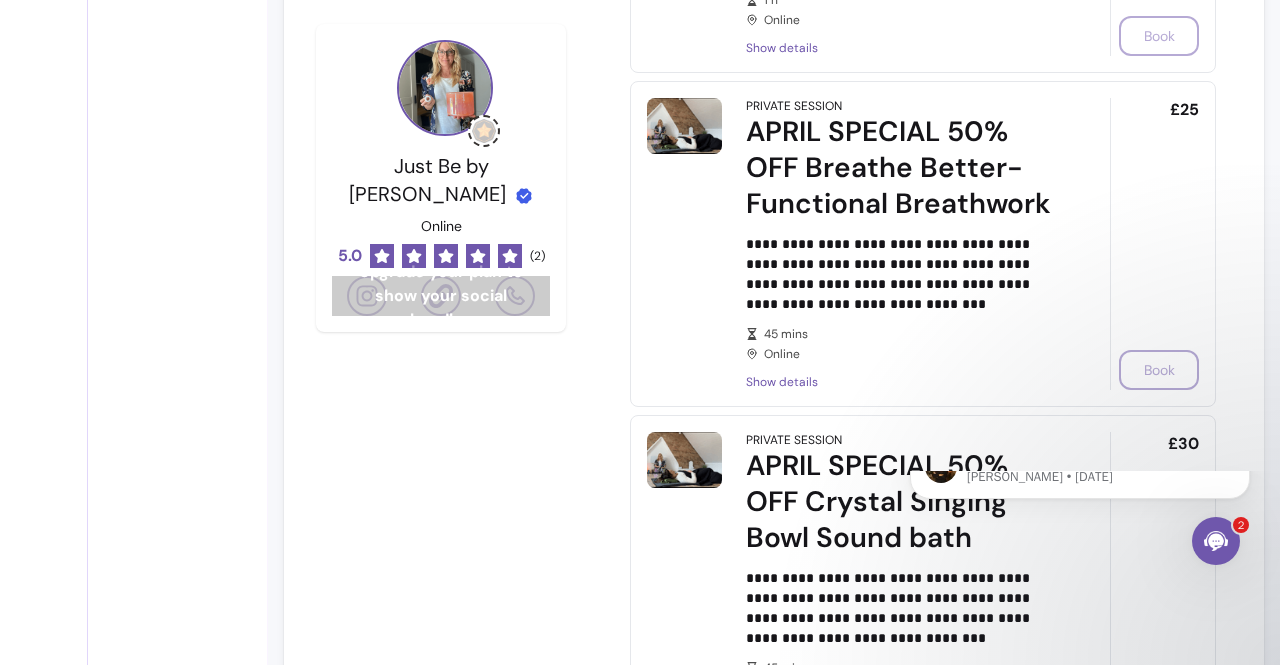click on "Show details" at bounding box center (900, 382) 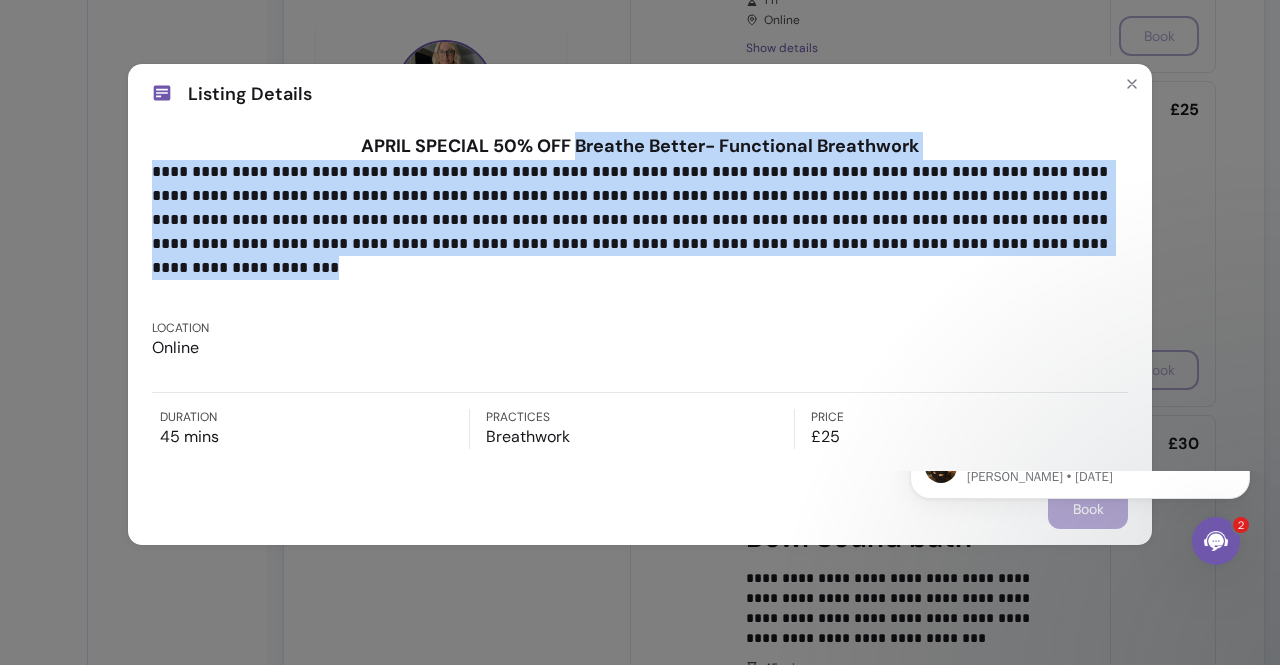 drag, startPoint x: 579, startPoint y: 143, endPoint x: 994, endPoint y: 266, distance: 432.8441 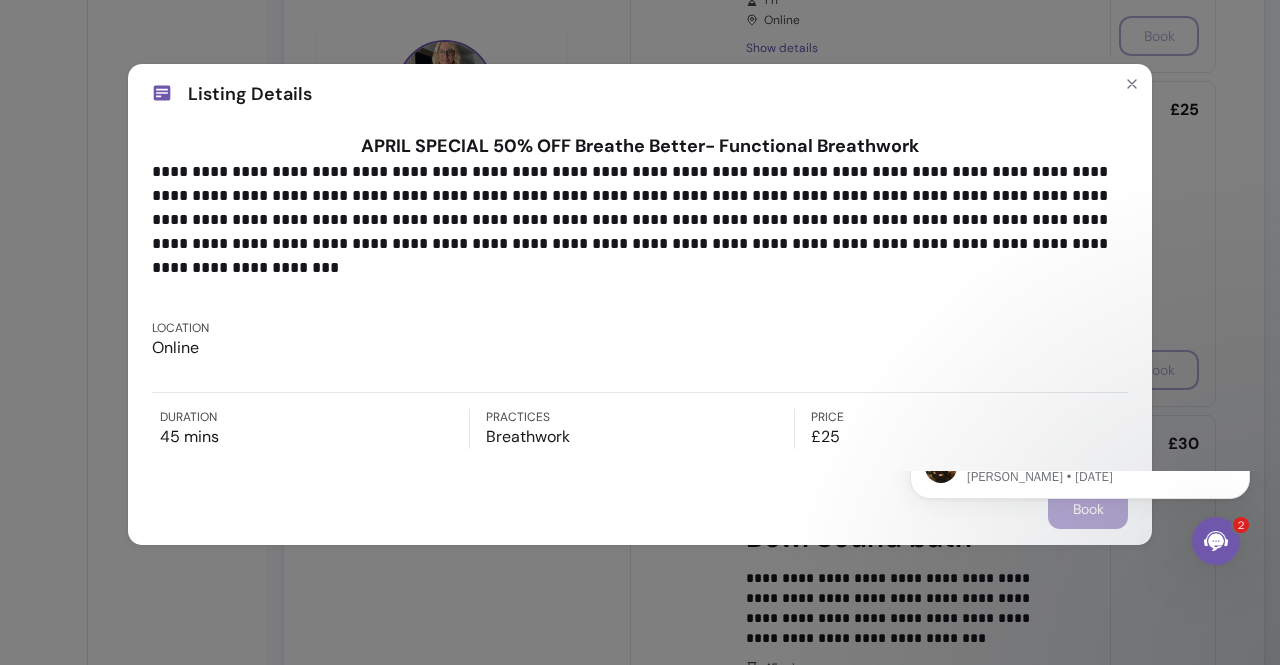 click on "**********" at bounding box center (640, 208) 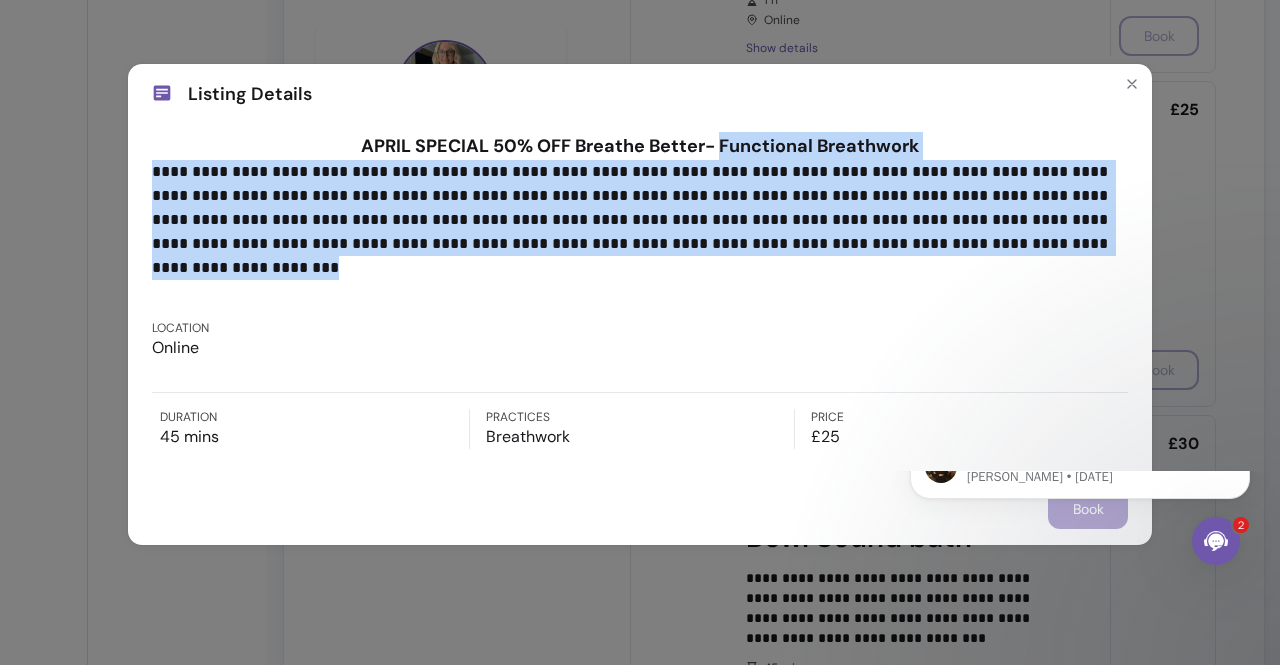 drag, startPoint x: 720, startPoint y: 141, endPoint x: 1000, endPoint y: 282, distance: 313.49802 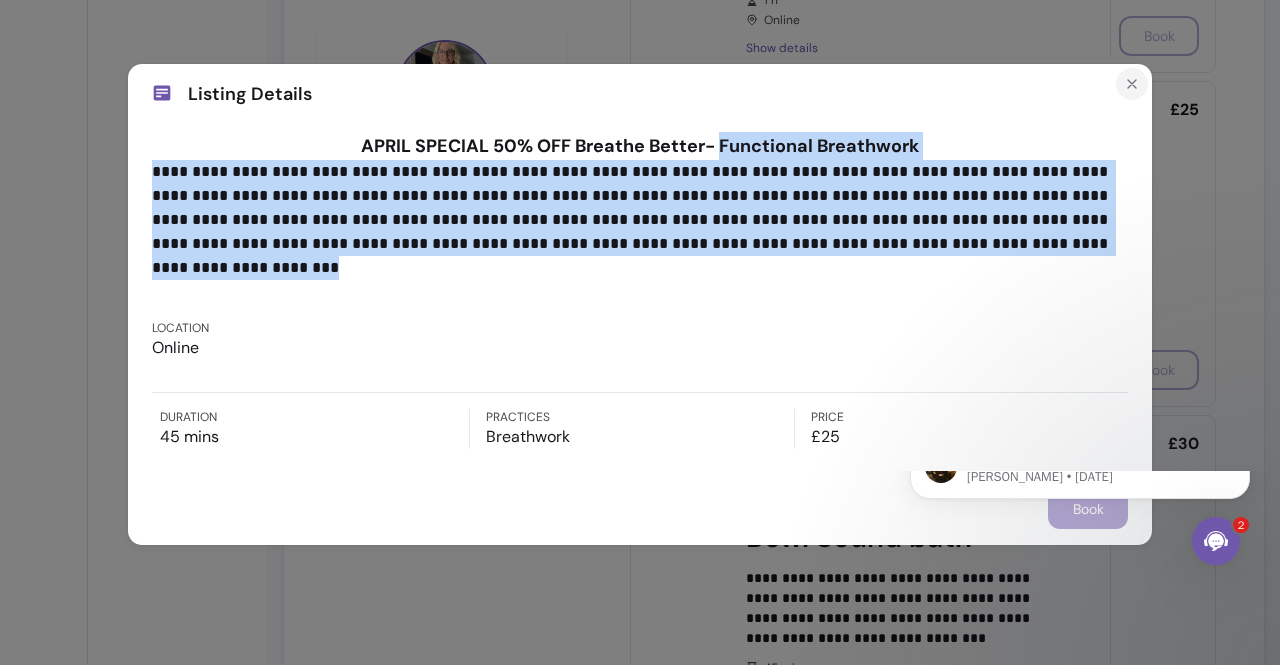 click 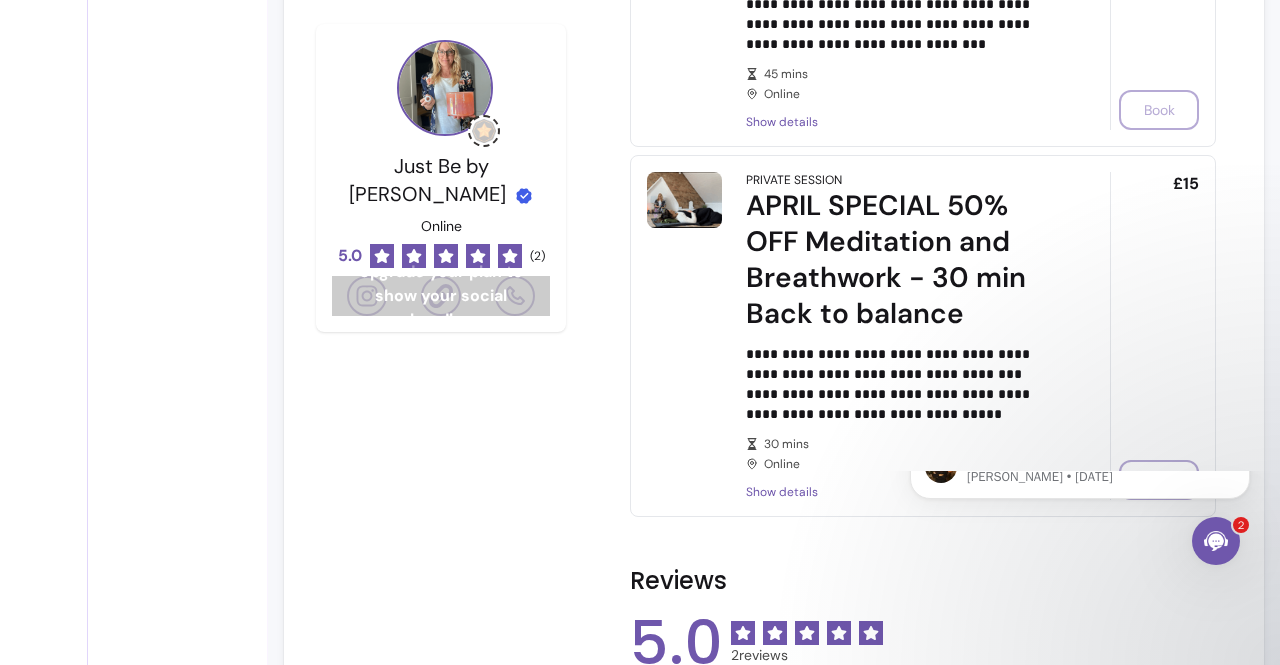 scroll, scrollTop: 1624, scrollLeft: 0, axis: vertical 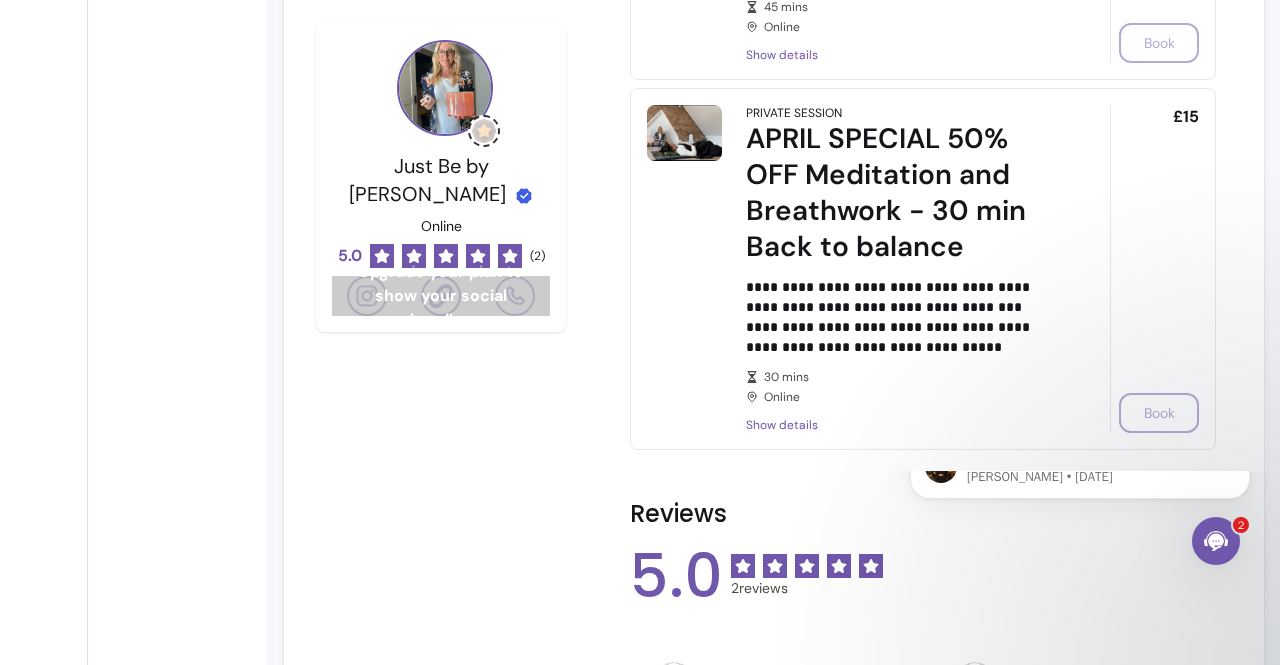 click on "Show details" at bounding box center [900, 425] 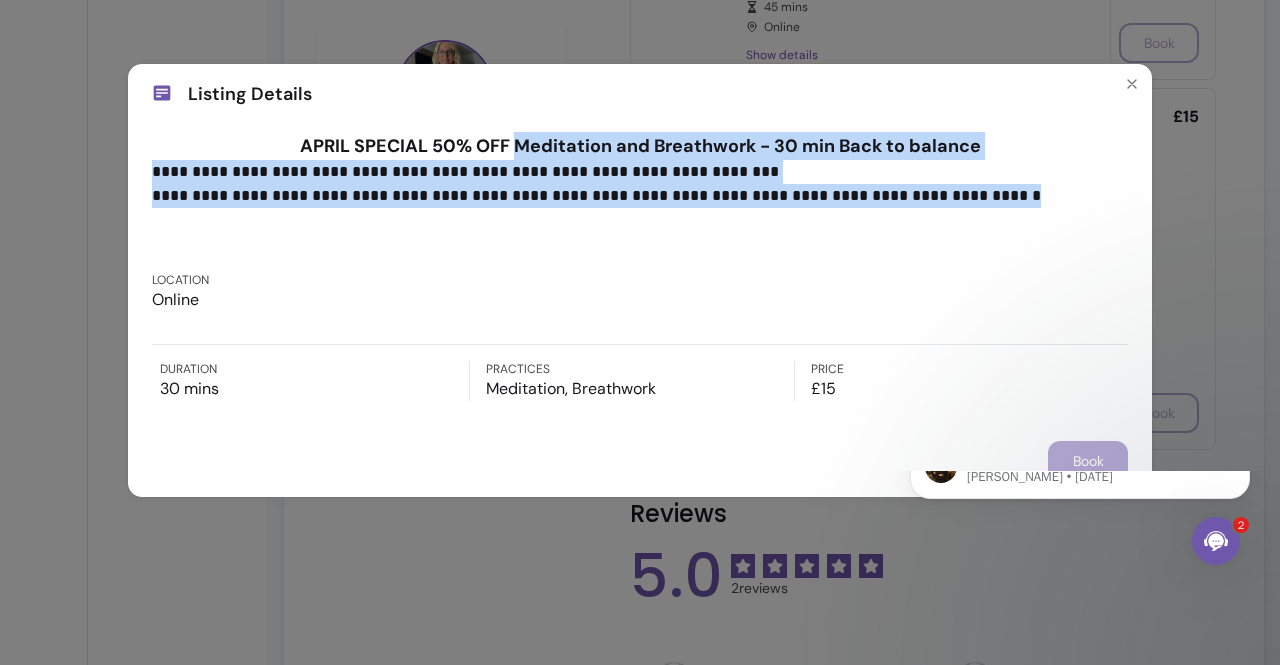 drag, startPoint x: 515, startPoint y: 140, endPoint x: 1010, endPoint y: 206, distance: 499.3806 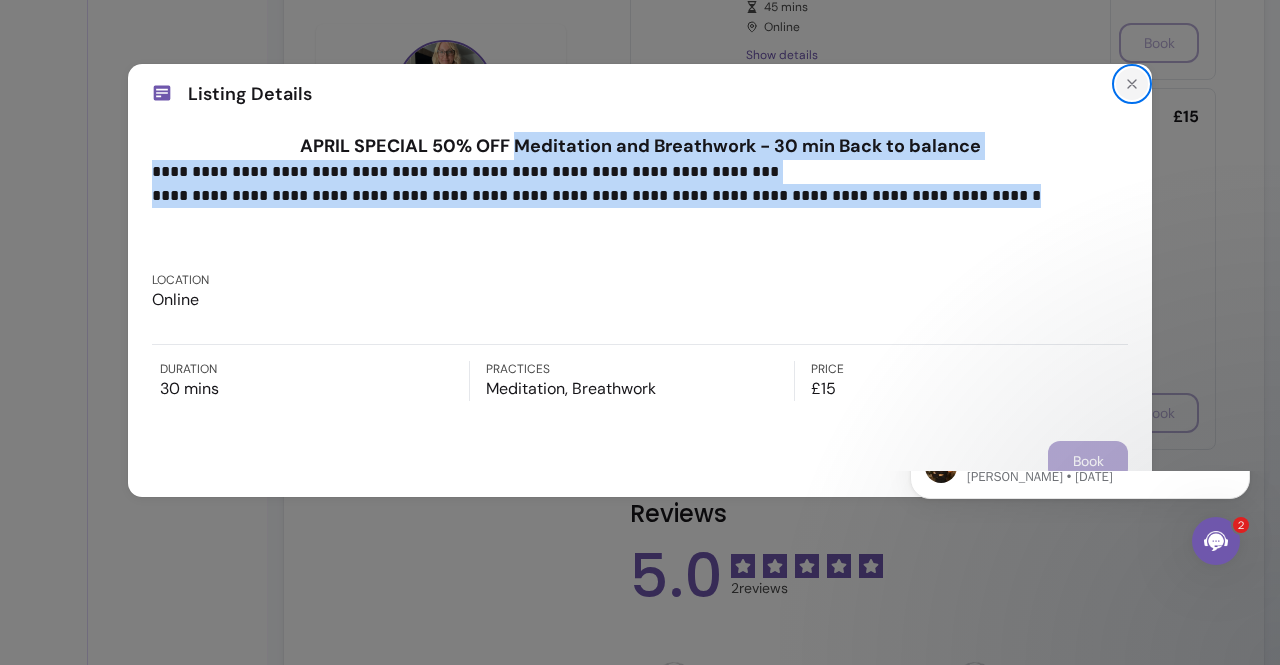 click 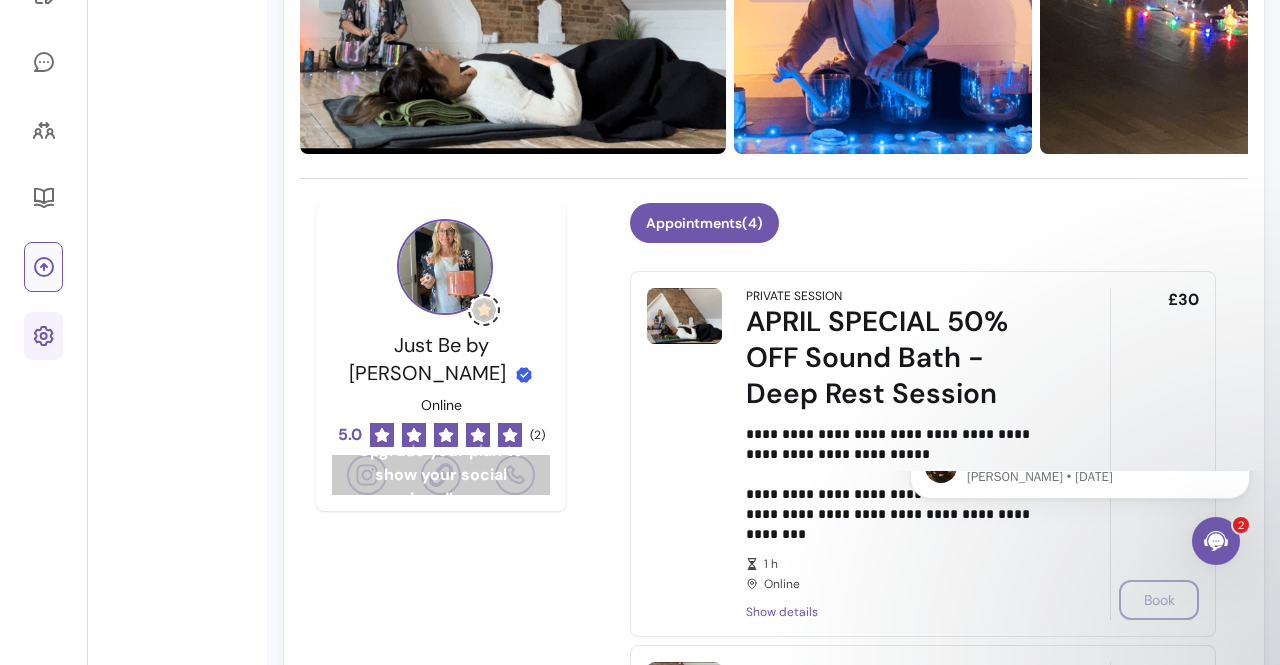 scroll, scrollTop: 0, scrollLeft: 0, axis: both 